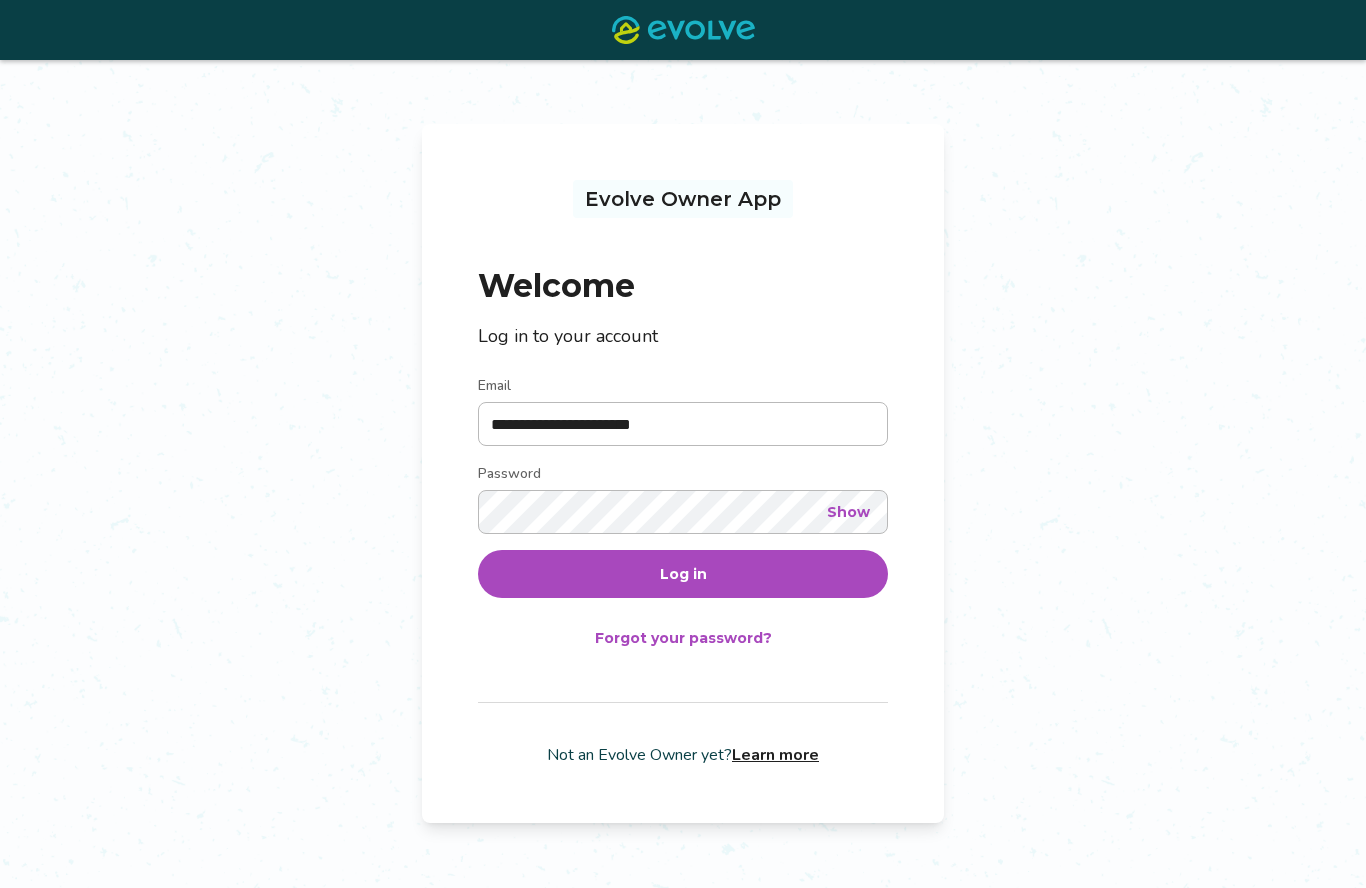scroll, scrollTop: 1, scrollLeft: 0, axis: vertical 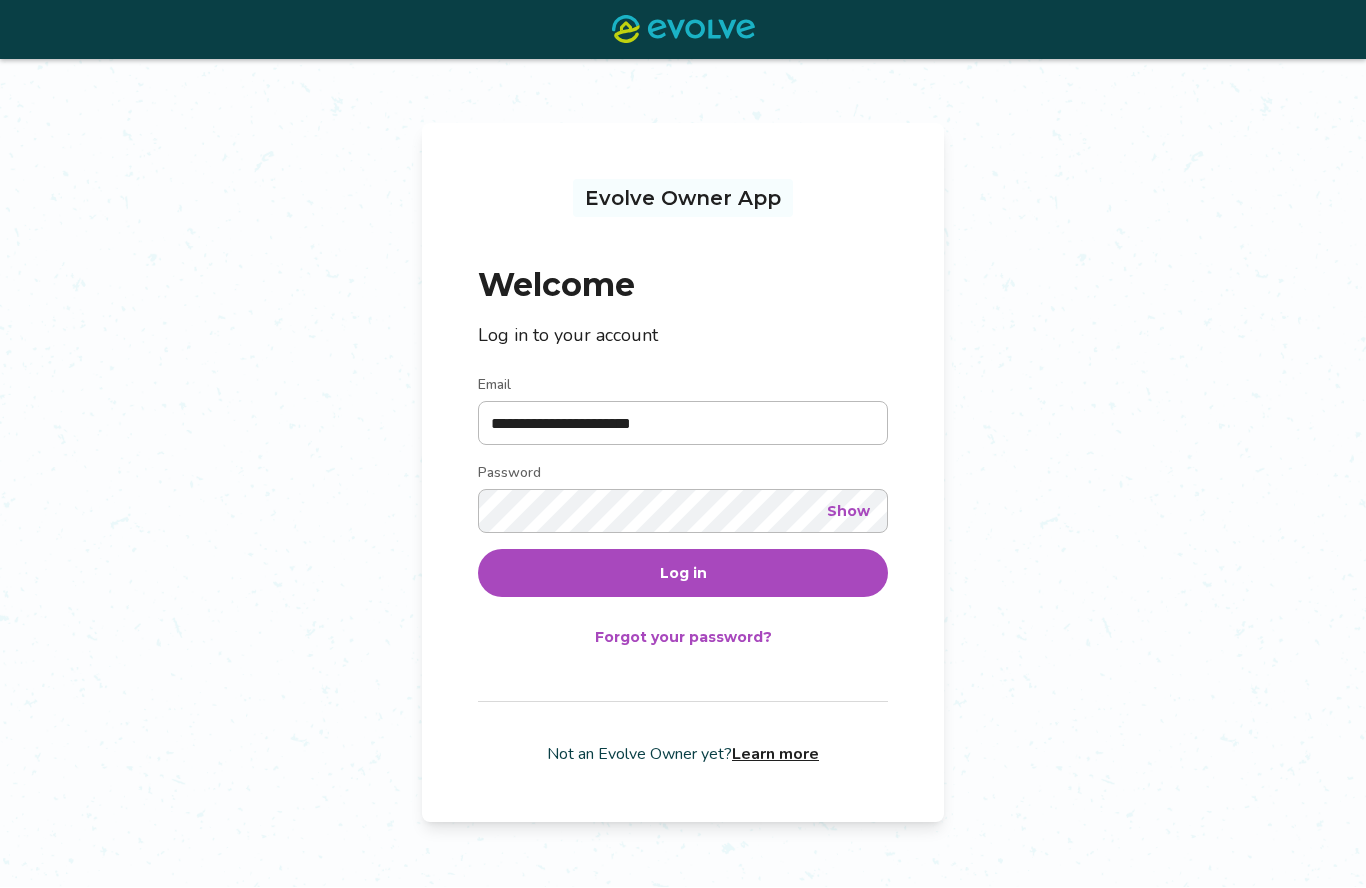 click on "Log in" at bounding box center [683, 574] 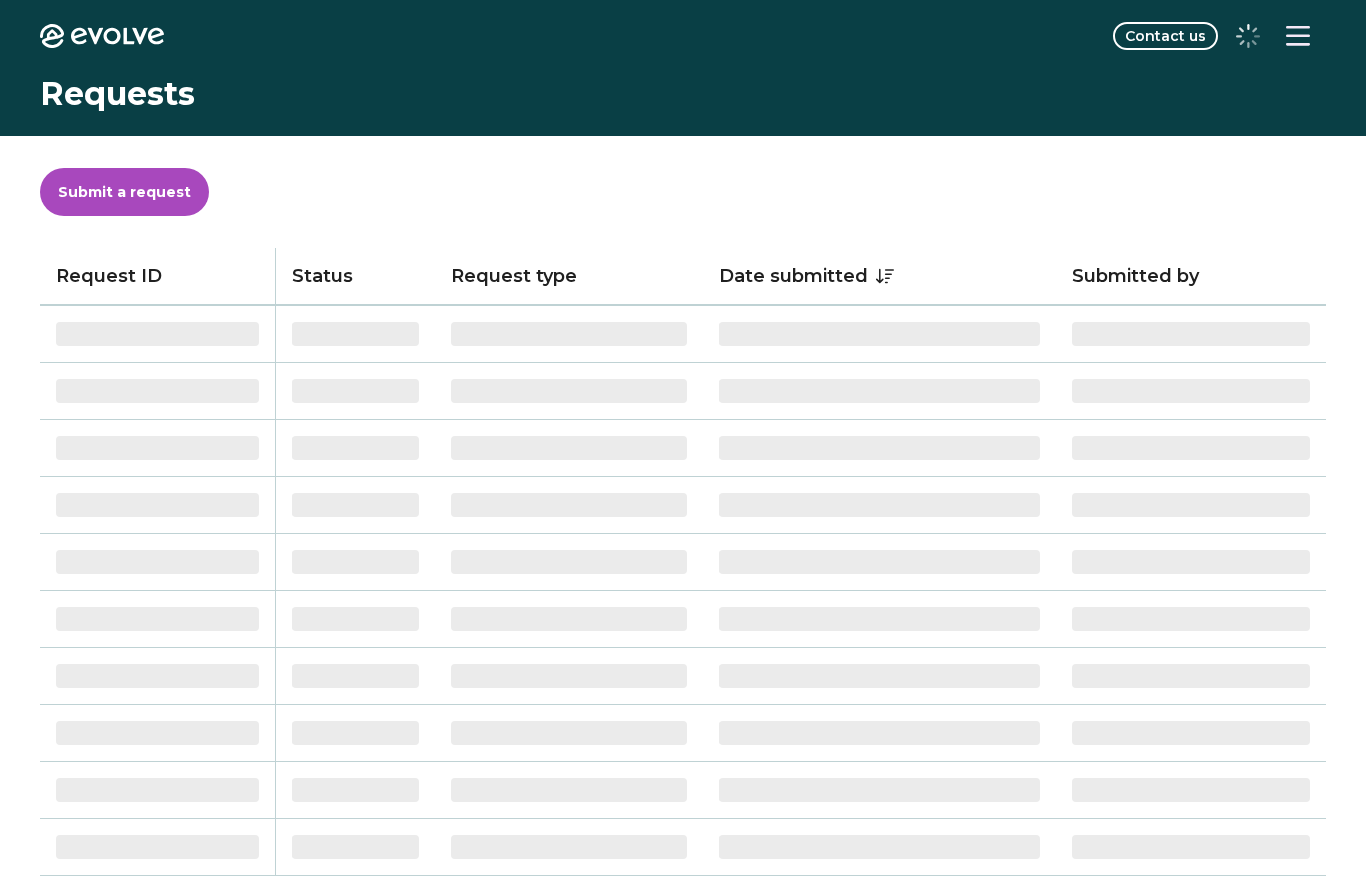 scroll, scrollTop: 1, scrollLeft: 0, axis: vertical 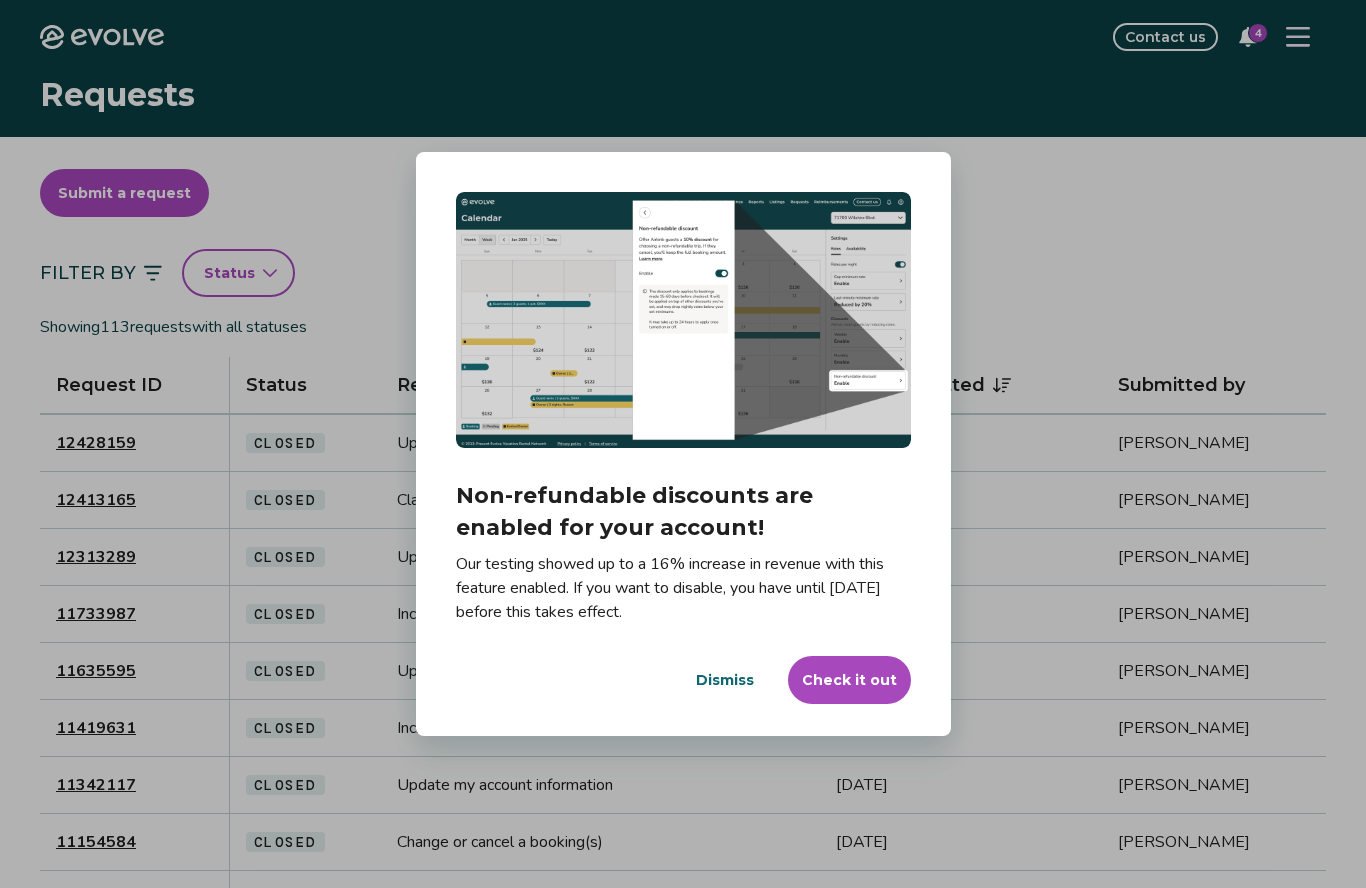 click on "Dismiss" at bounding box center (725, 680) 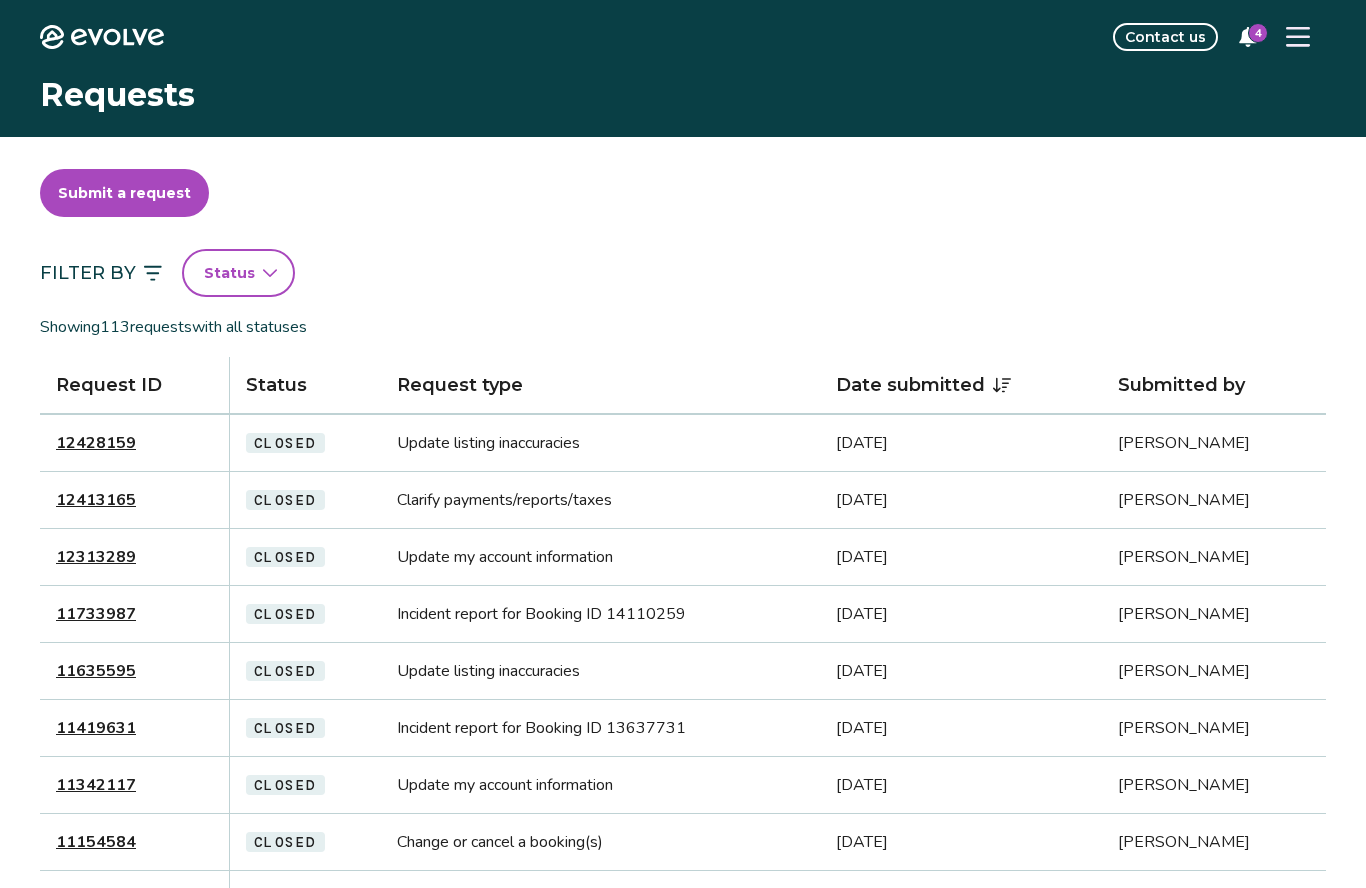 click 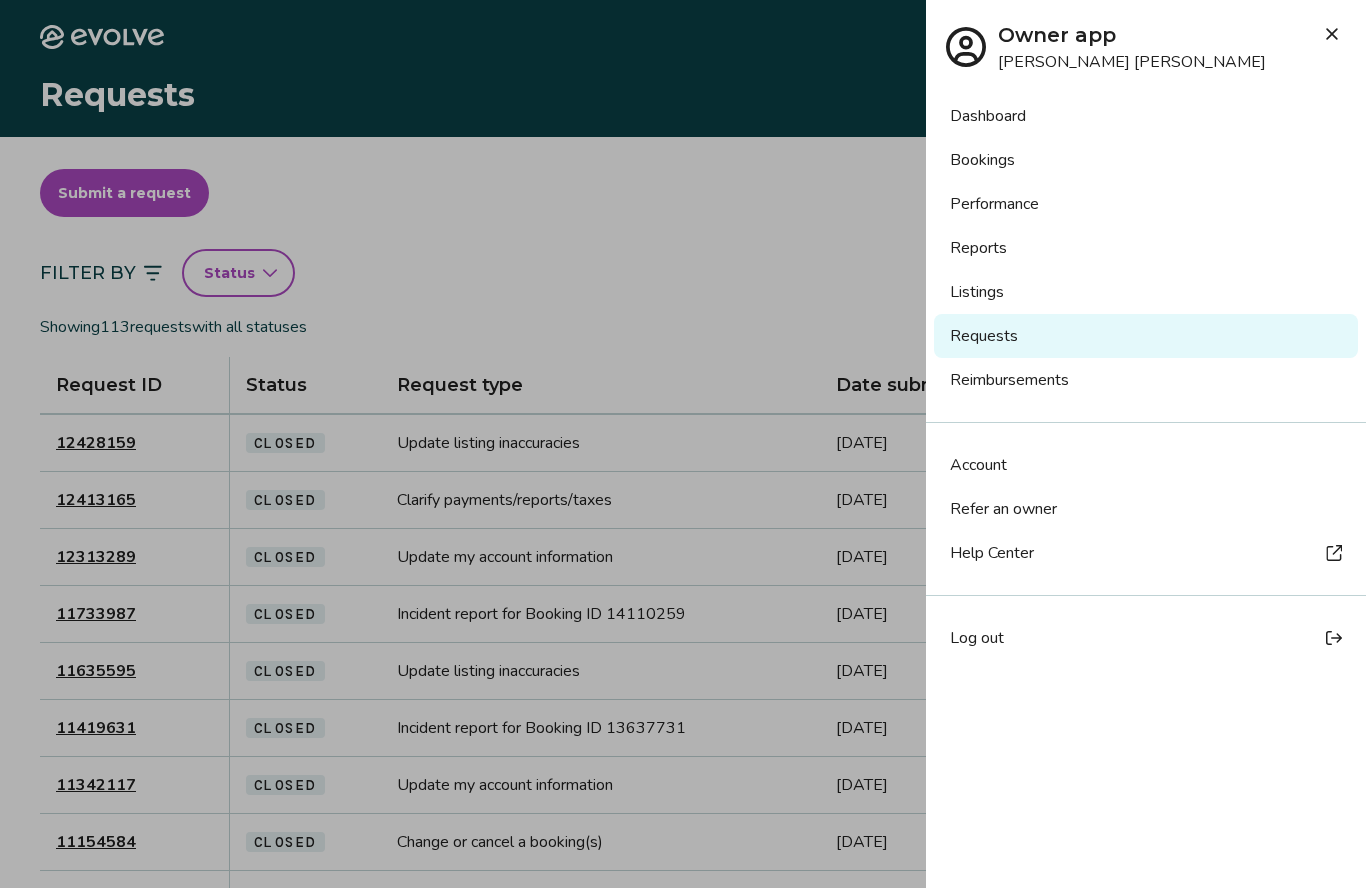 click on "Reports" at bounding box center (1146, 248) 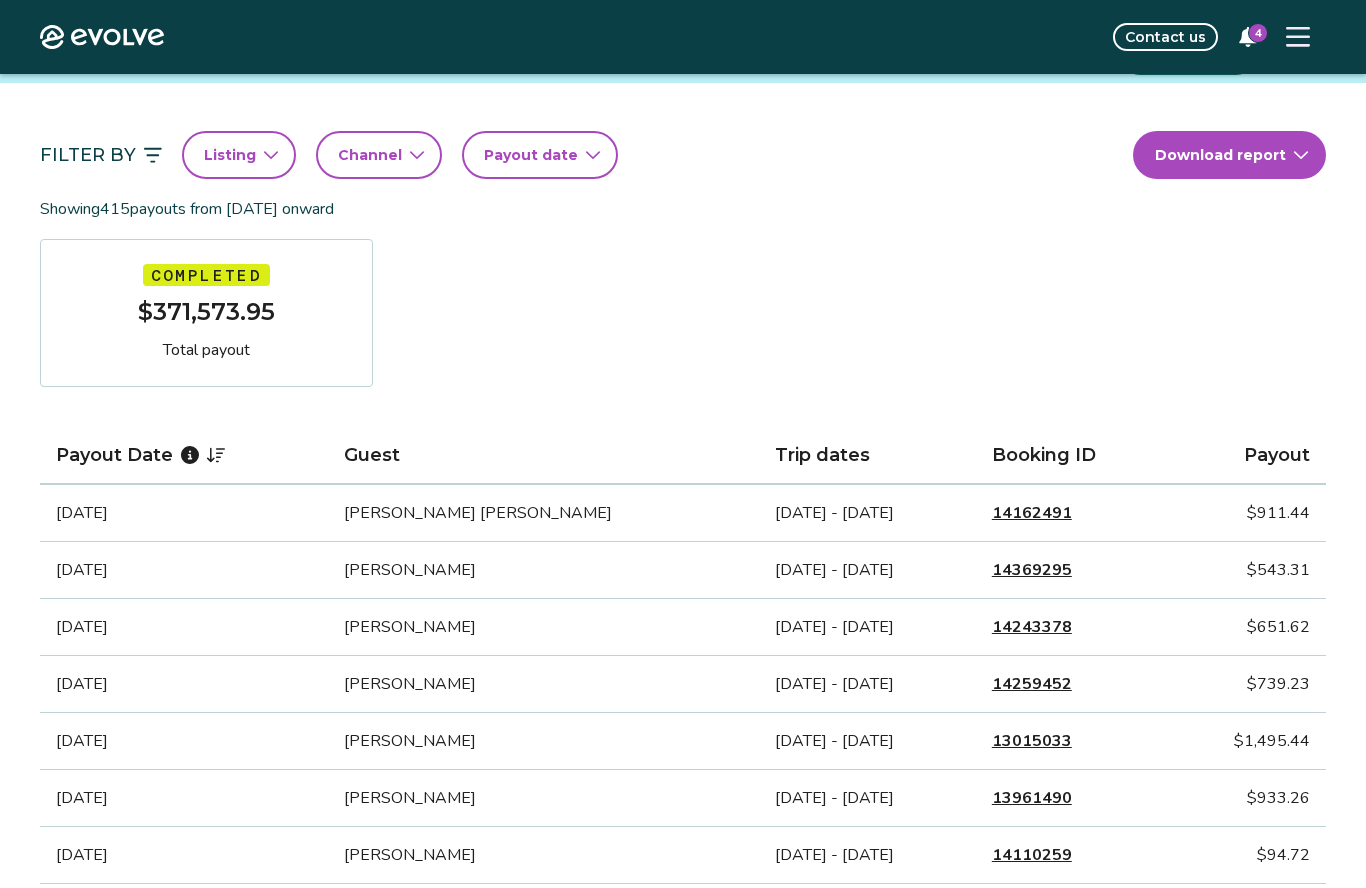 scroll, scrollTop: 154, scrollLeft: 0, axis: vertical 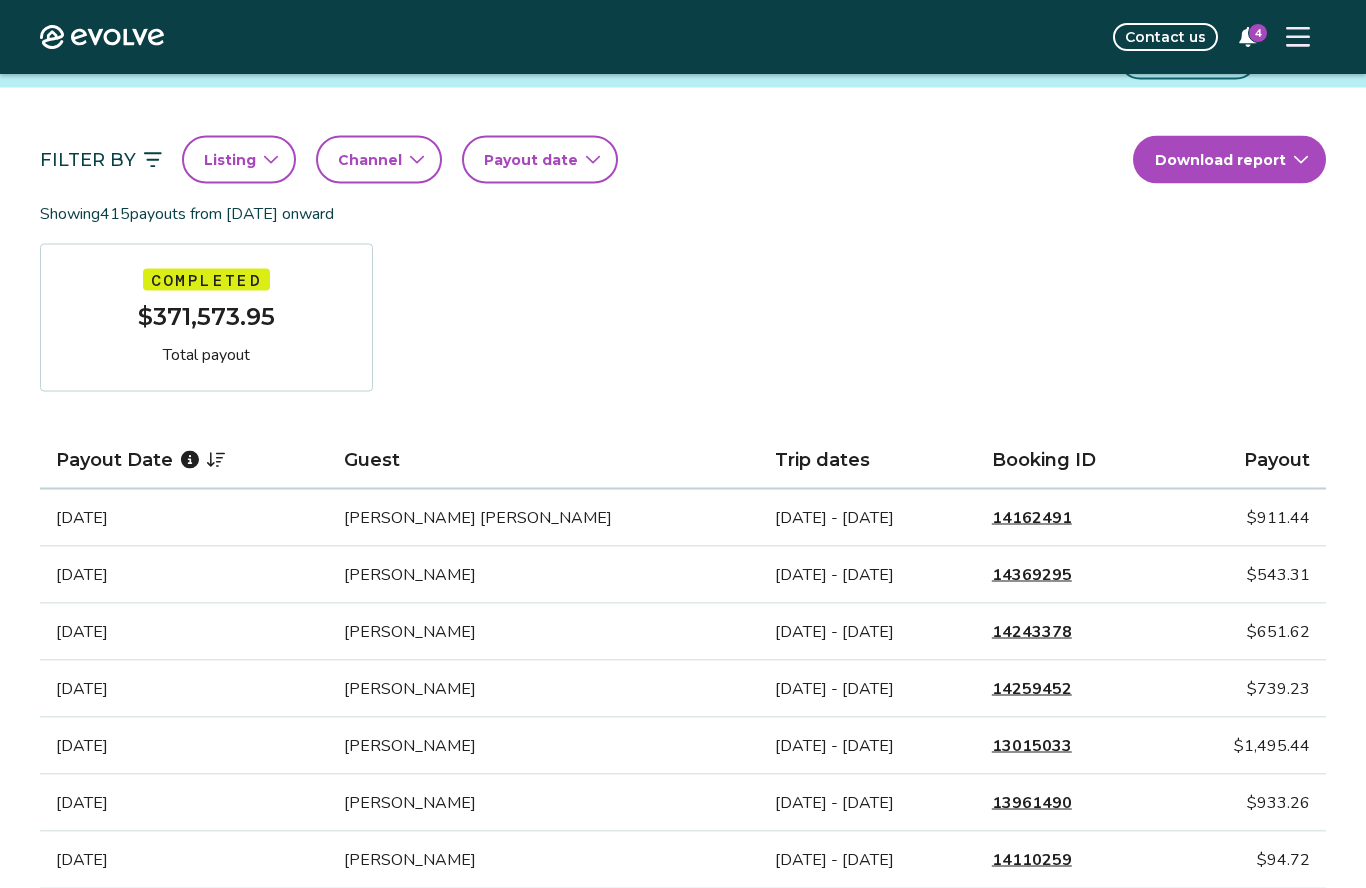 click at bounding box center [1298, 37] 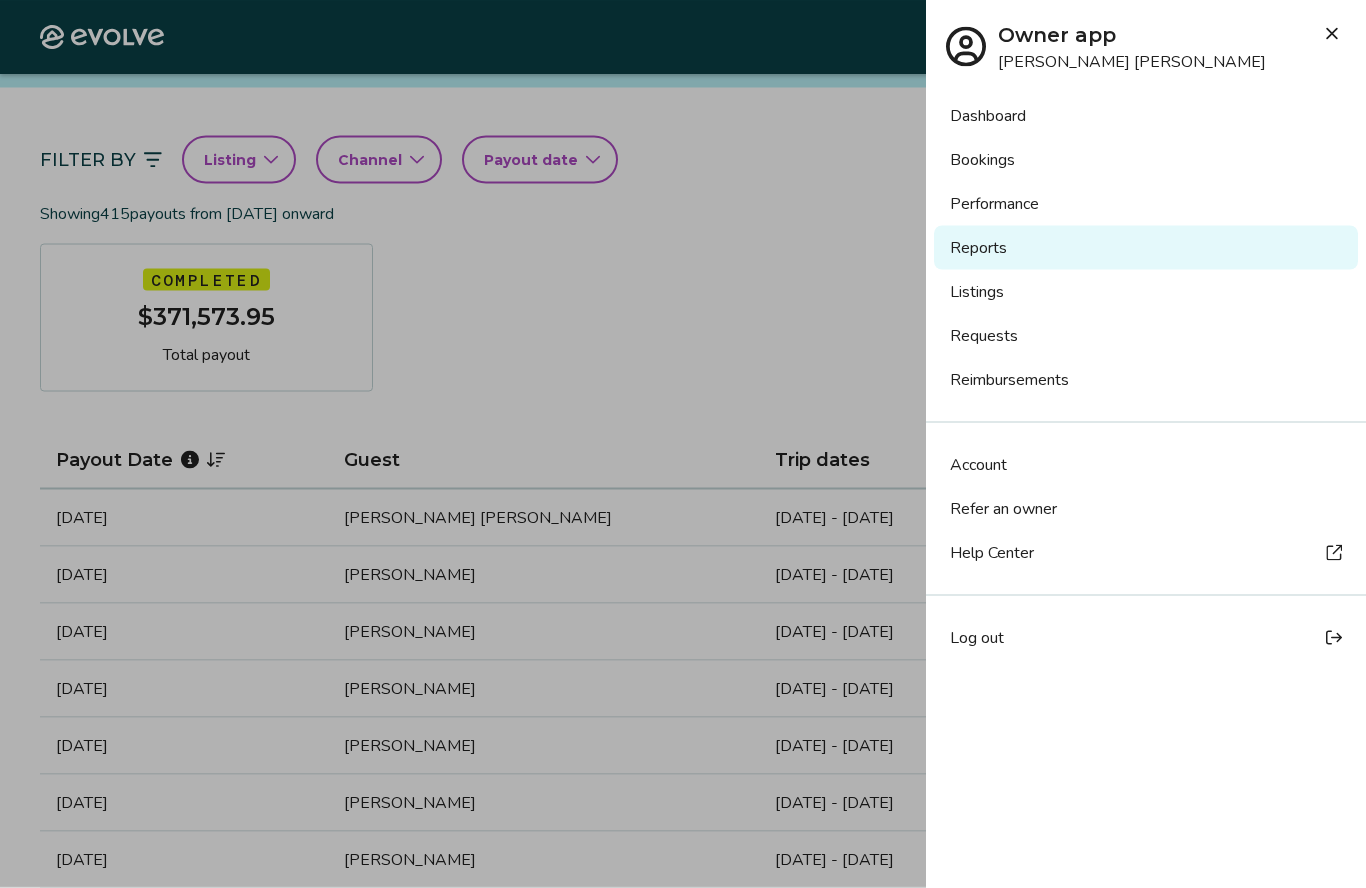scroll, scrollTop: 155, scrollLeft: 0, axis: vertical 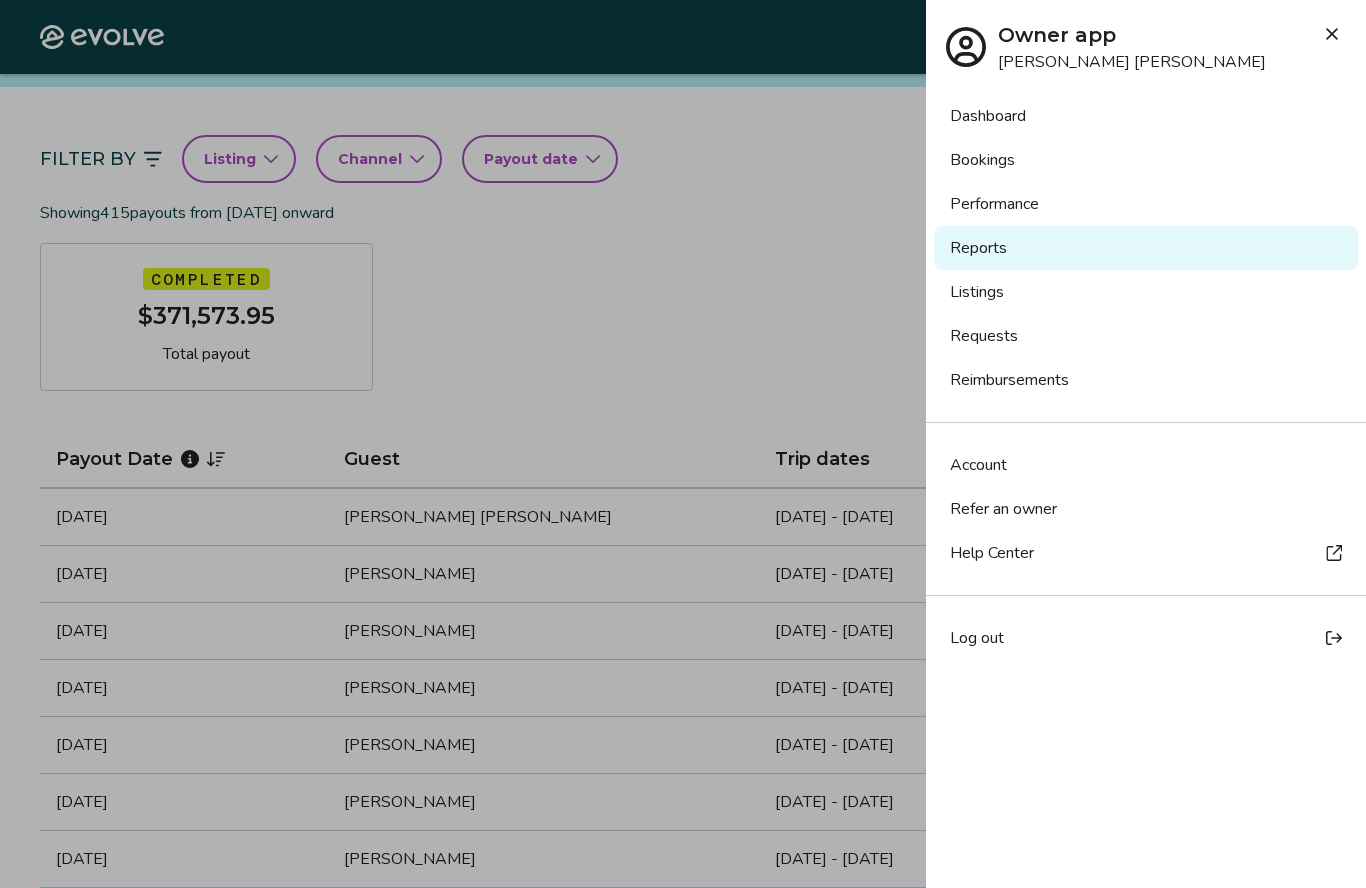 click at bounding box center [683, 444] 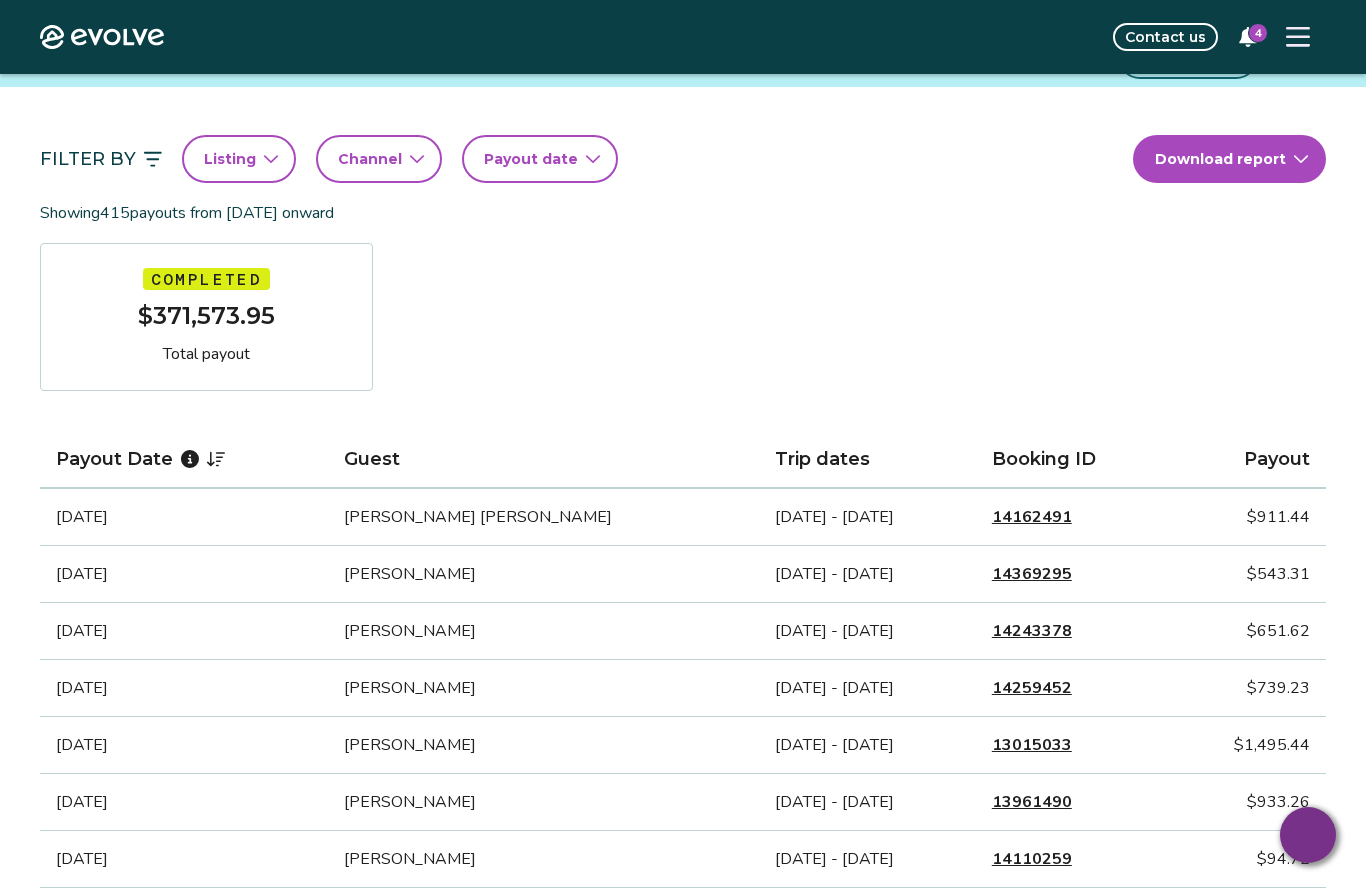 click 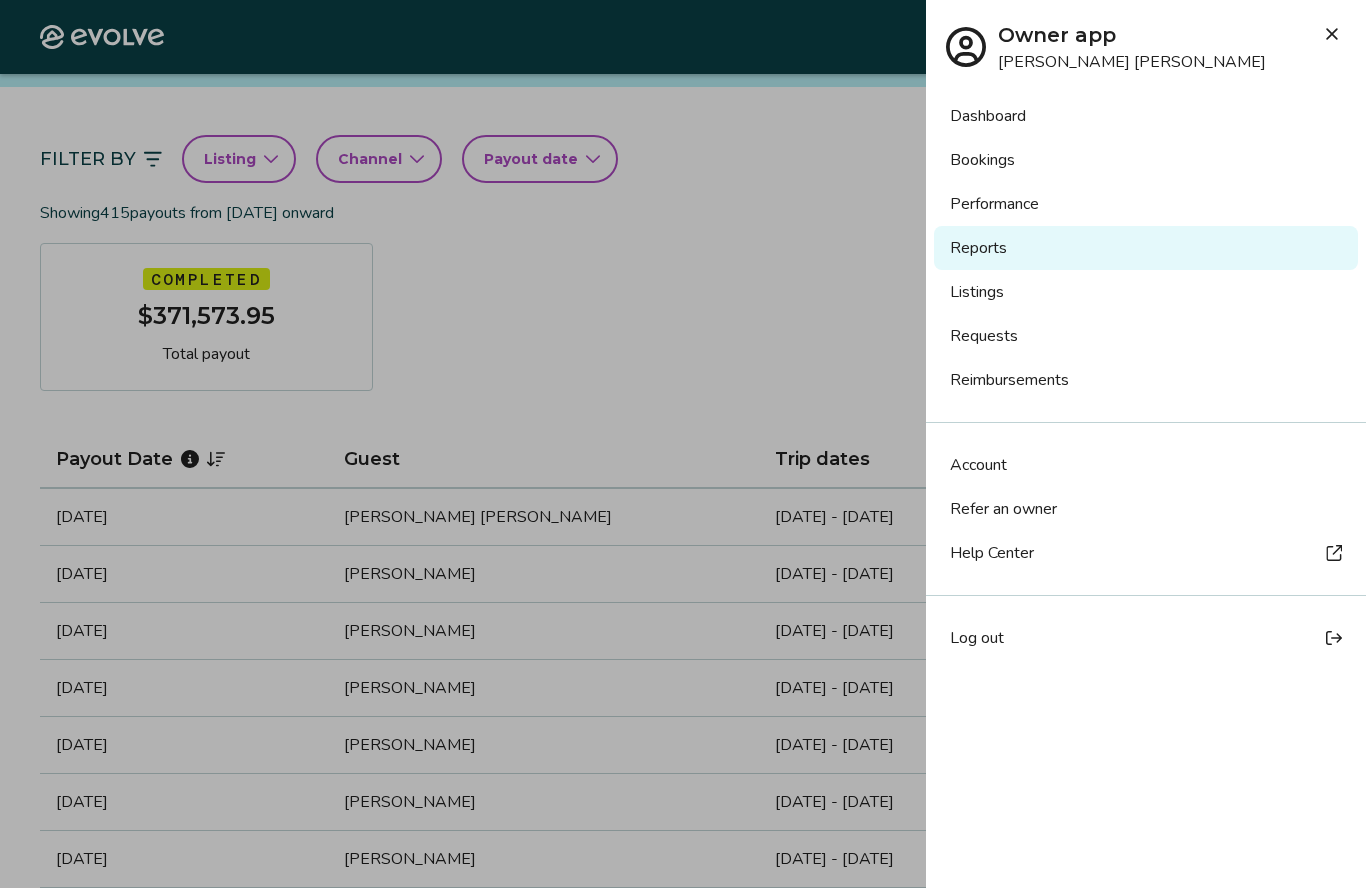 click at bounding box center (683, 444) 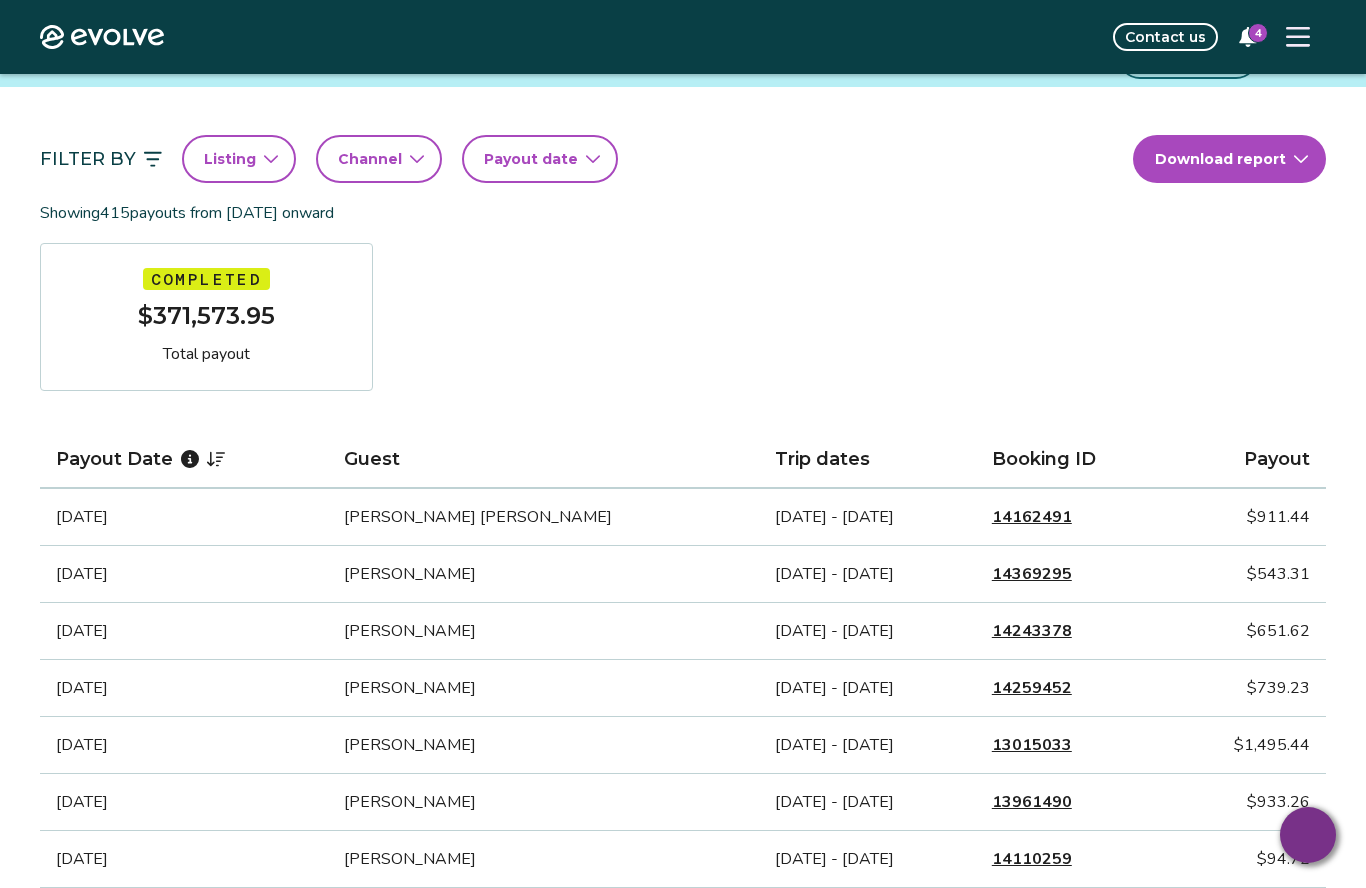 click on "Payout date" at bounding box center (540, 159) 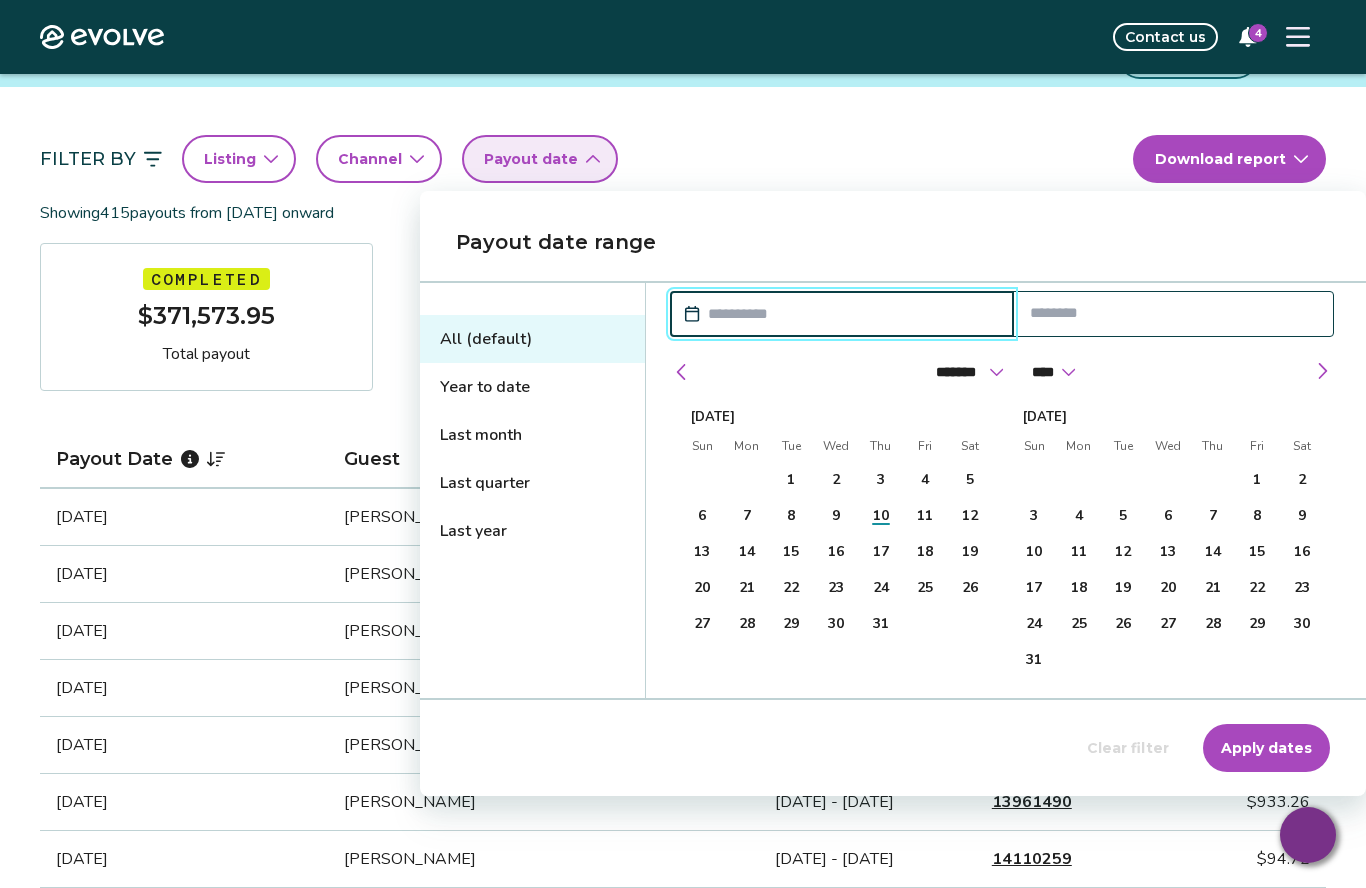 click on "1" at bounding box center [791, 480] 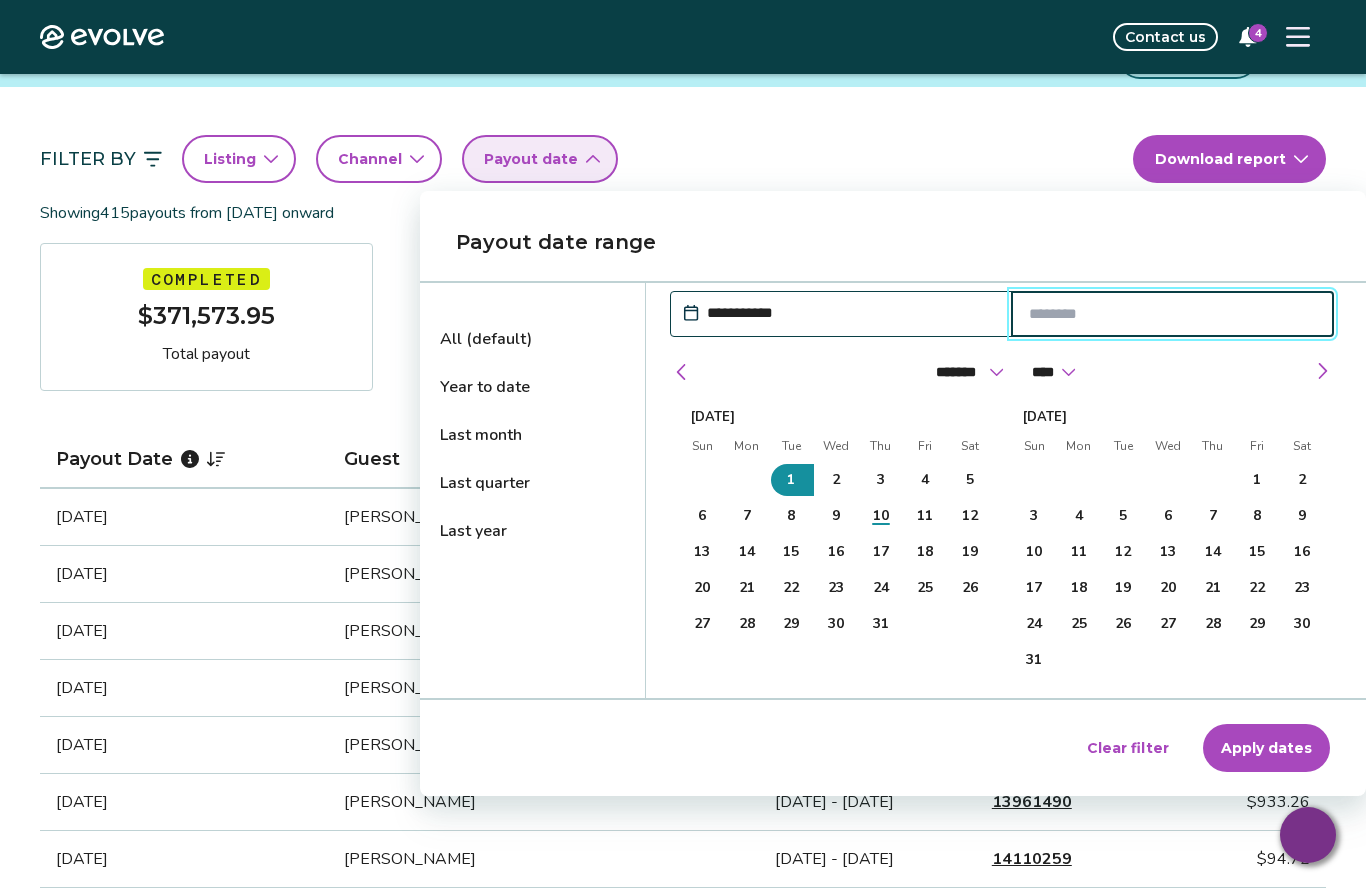 click on "31" at bounding box center [881, 624] 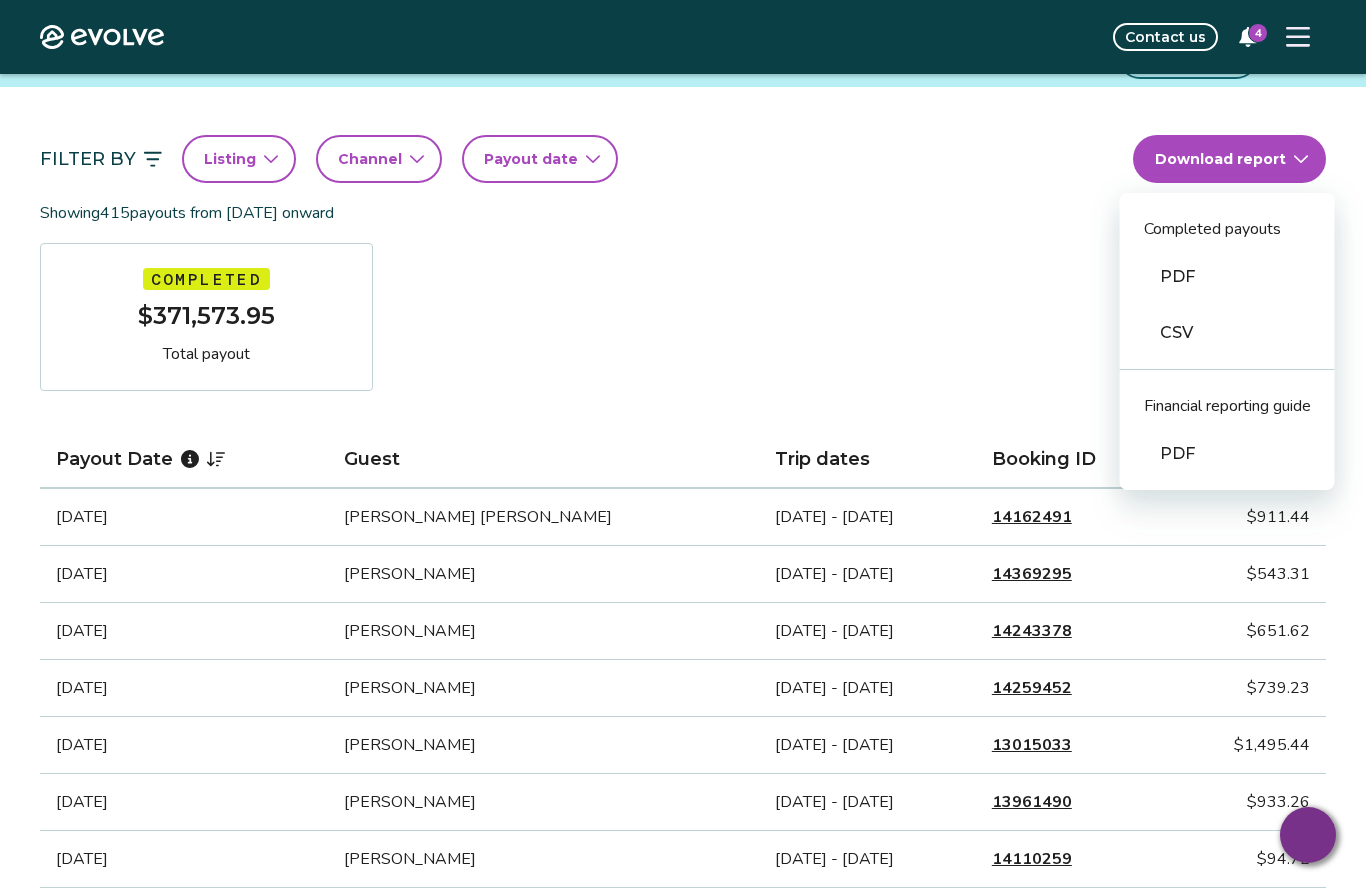 click on "Evolve Contact us 4 Reports Completed payouts Pending payouts Taxes Charges Adjustments 💰 We’re here to help! Get answers to common questions about   completed payouts  and explore support resources. Jump to FAQs Filter By  Listing Channel Payout date Download   report Completed payouts PDF CSV Financial reporting guide PDF Showing  415  payouts   from May 1st, 2020 onward Completed $371,573.95 Total payout Payout Date Guest Trip dates Booking ID Payout Apr 17, 2025 Jessica Marie Apr 15 - Apr 23, 2025 14162491 $911.44 Apr 2, 2025 Mary Jane Ewing Mar 31 - Apr 4, 2025 14369295 $543.31 Feb 28, 2025 Carlos Aguilera Feb 26 - Mar 1, 2025 14243378 $651.62 Feb 24, 2025 Dennis Phelps Feb 22 - Feb 25, 2025 14259452 $739.23 Feb 20, 2025 cindy hjelmaa Feb 18 - Feb 25, 2025 13015033 $1,495.44 Feb 18, 2025 LAWRENCE GOLDYN Feb 16 - Feb 20, 2025 13961490 $933.26 Feb 10, 2025 Rory Kessel Feb 2 - Feb 11, 2025 14110259 $94.72 Jan 11, 2025 Jacob Ferry Jan 9 - Jan 13, 2025 14083092 $955.97 Nov 9, 2024 Mateusz Zawadzki 1 2 3" at bounding box center [683, 1338] 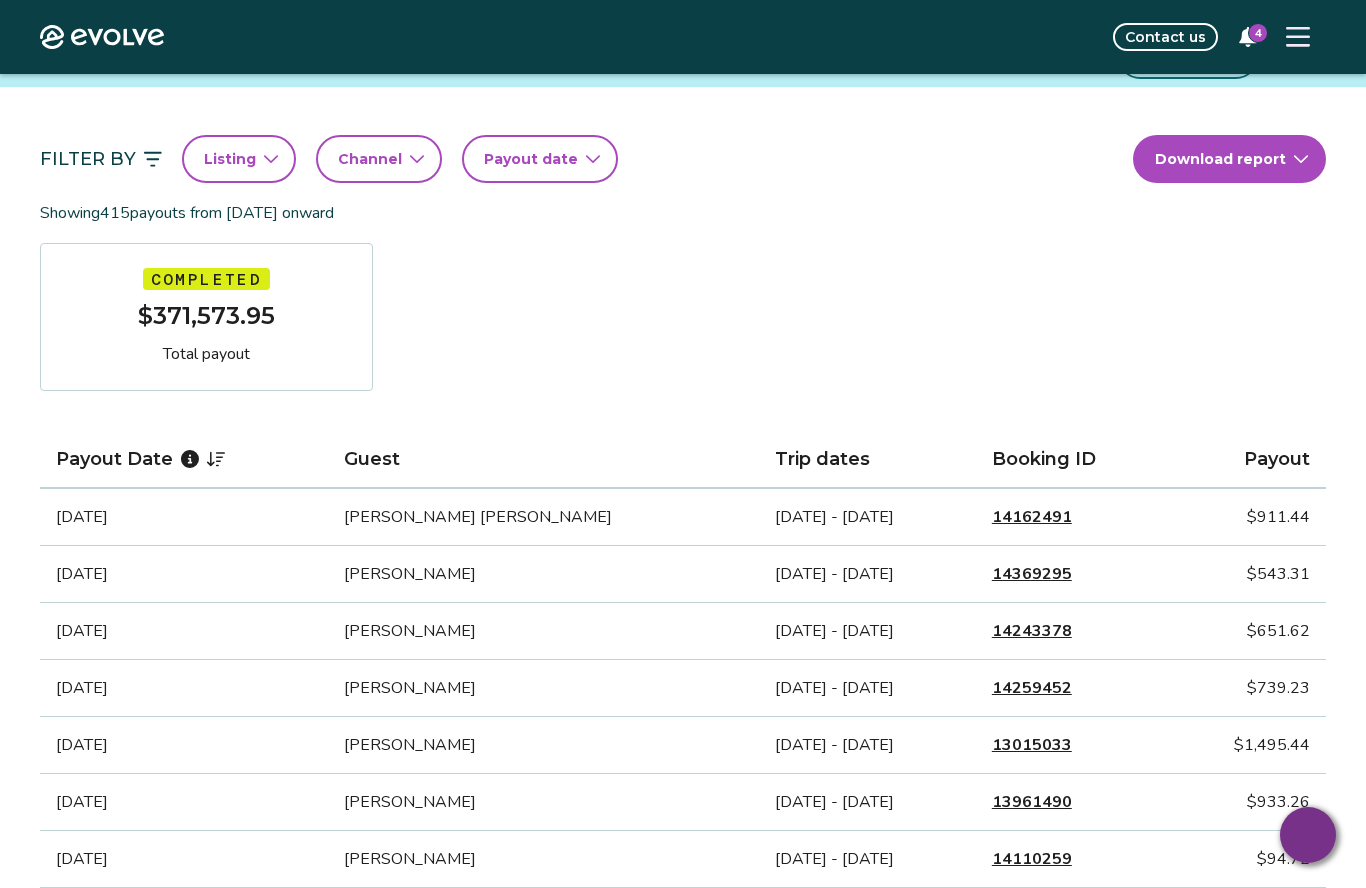 click on "Payout date" at bounding box center (540, 159) 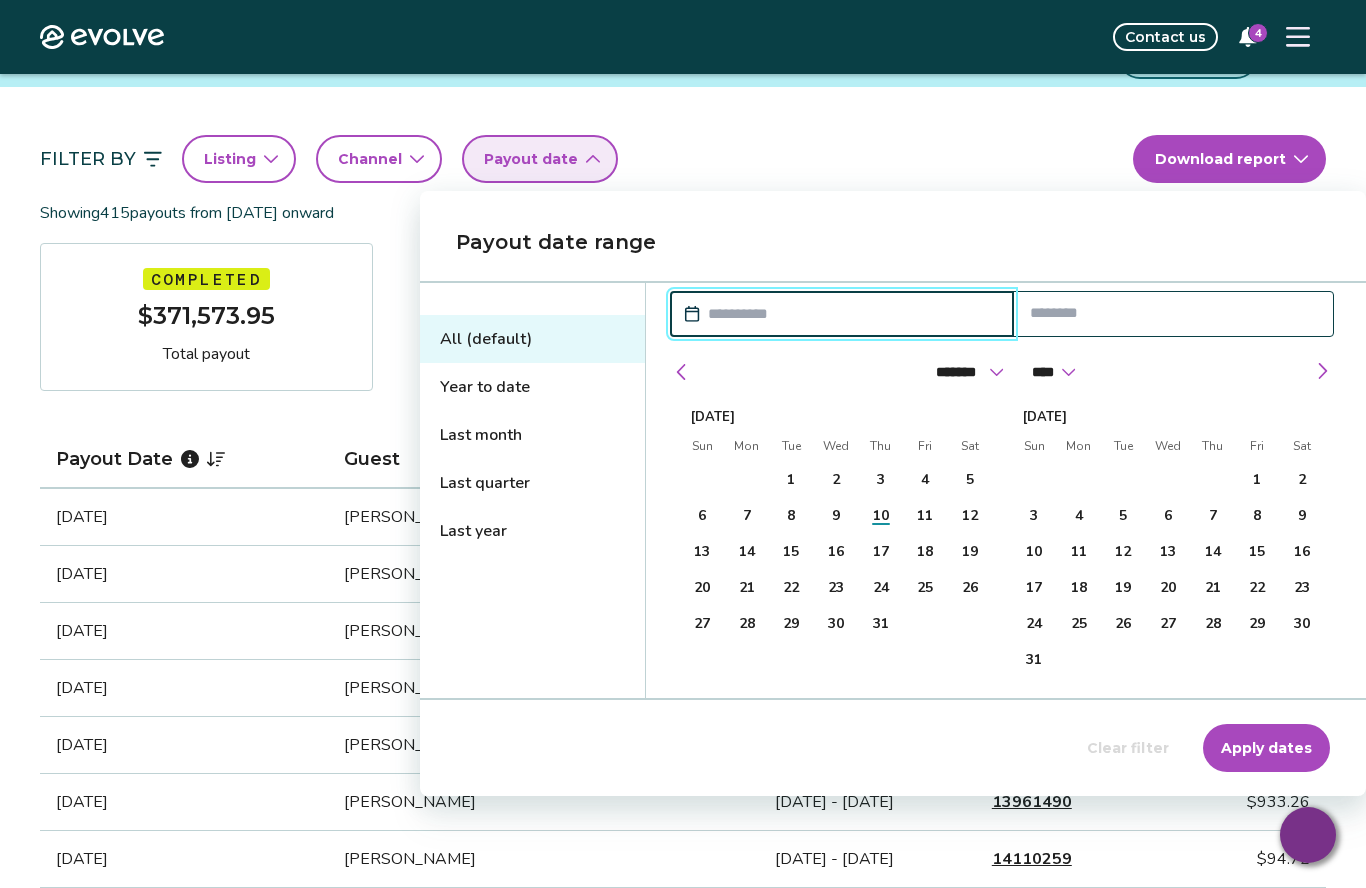 click on "1" at bounding box center (791, 480) 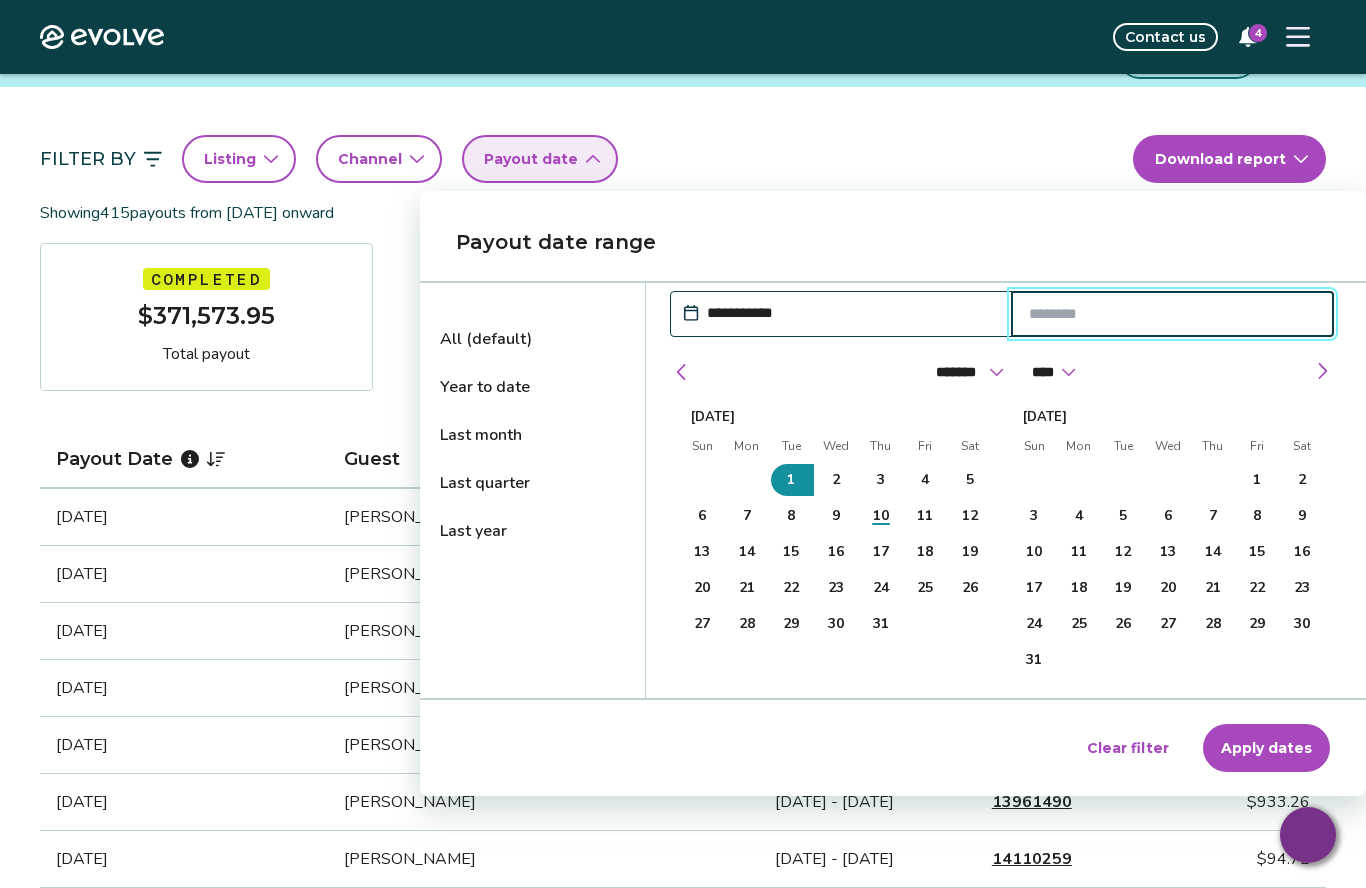 click on "31" at bounding box center [881, 624] 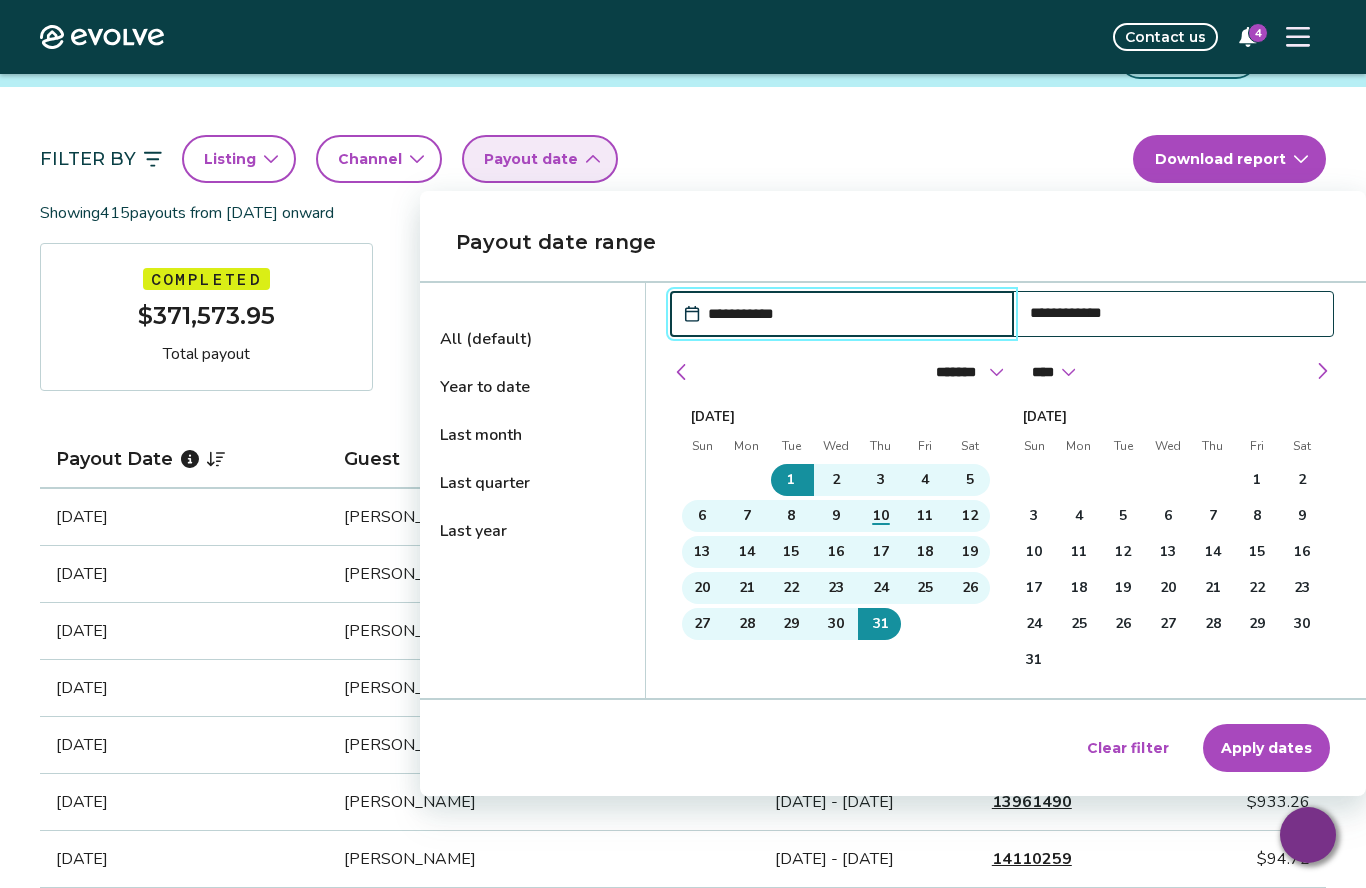 click on "Apply dates" at bounding box center [1266, 748] 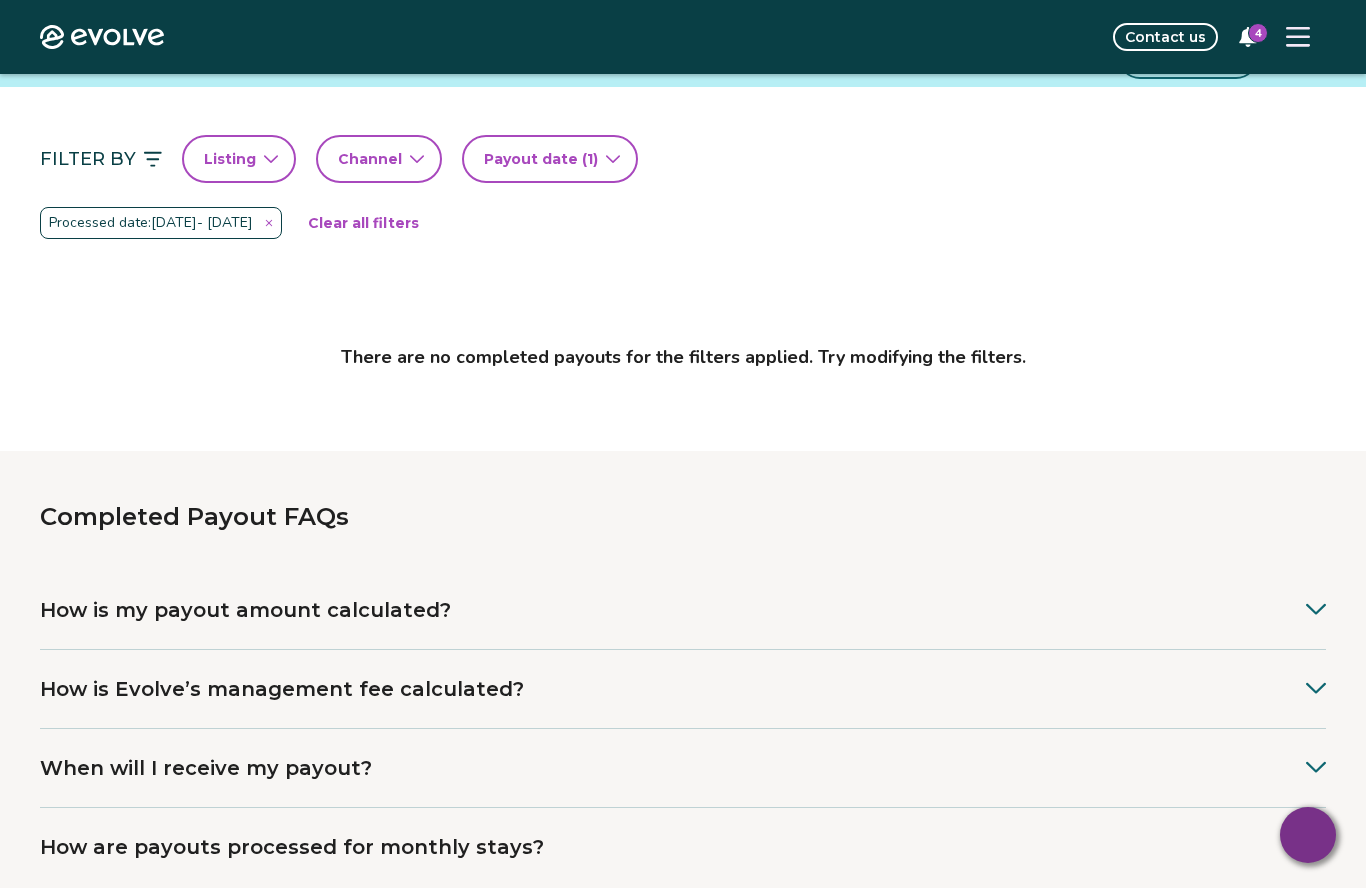 click 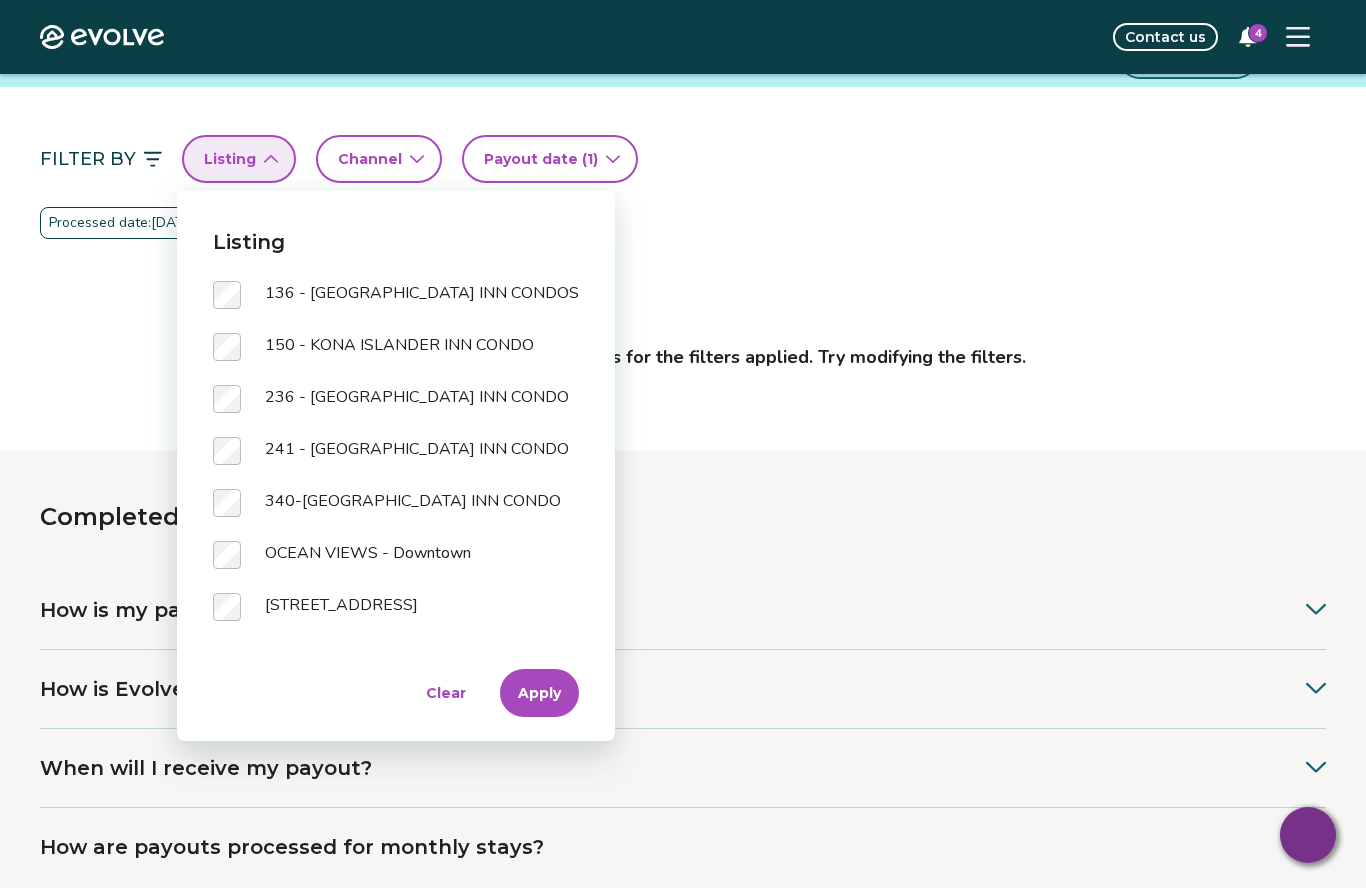 click on "Apply" at bounding box center (539, 693) 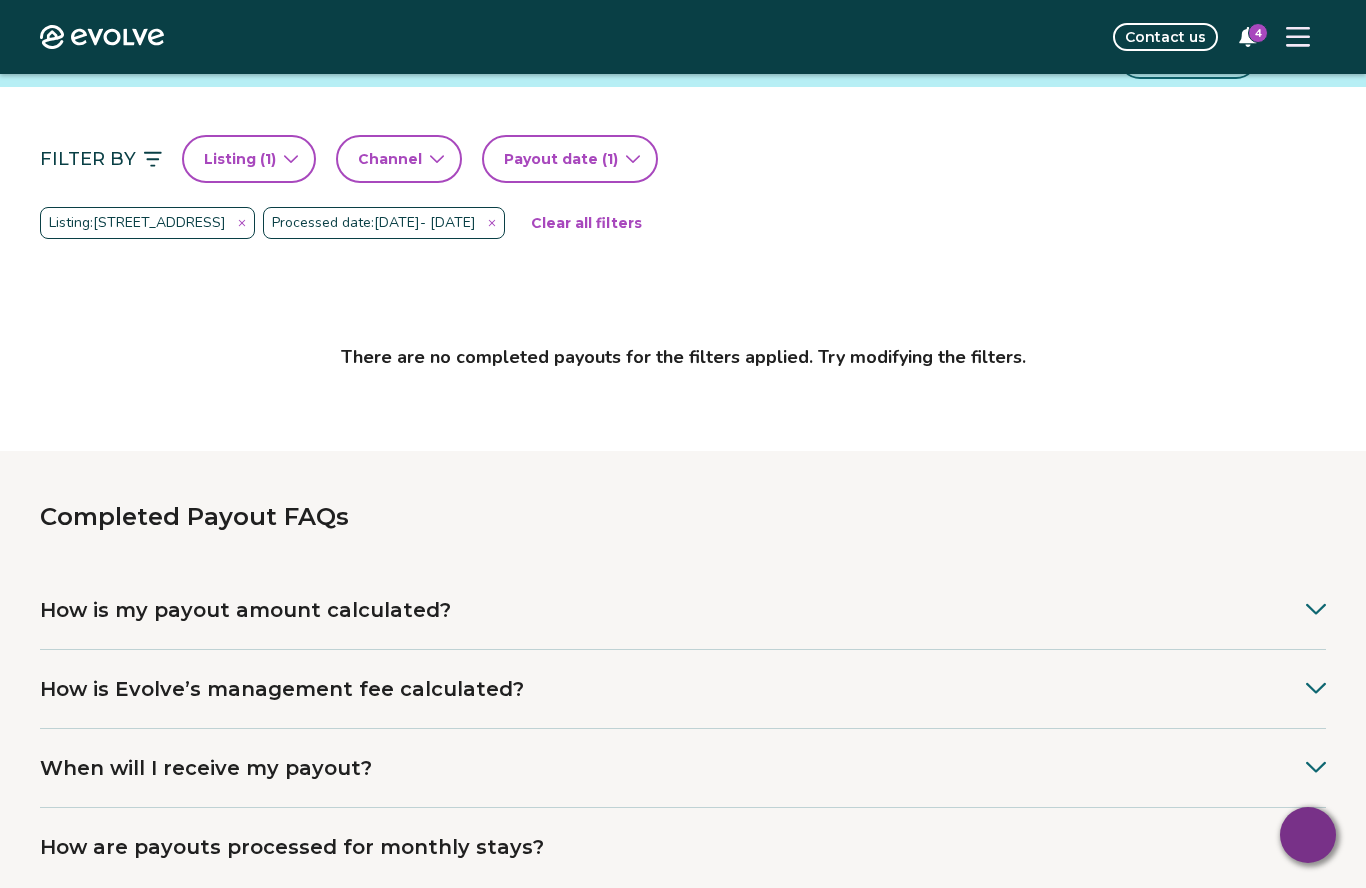 click on "Payout date (1)" at bounding box center [561, 159] 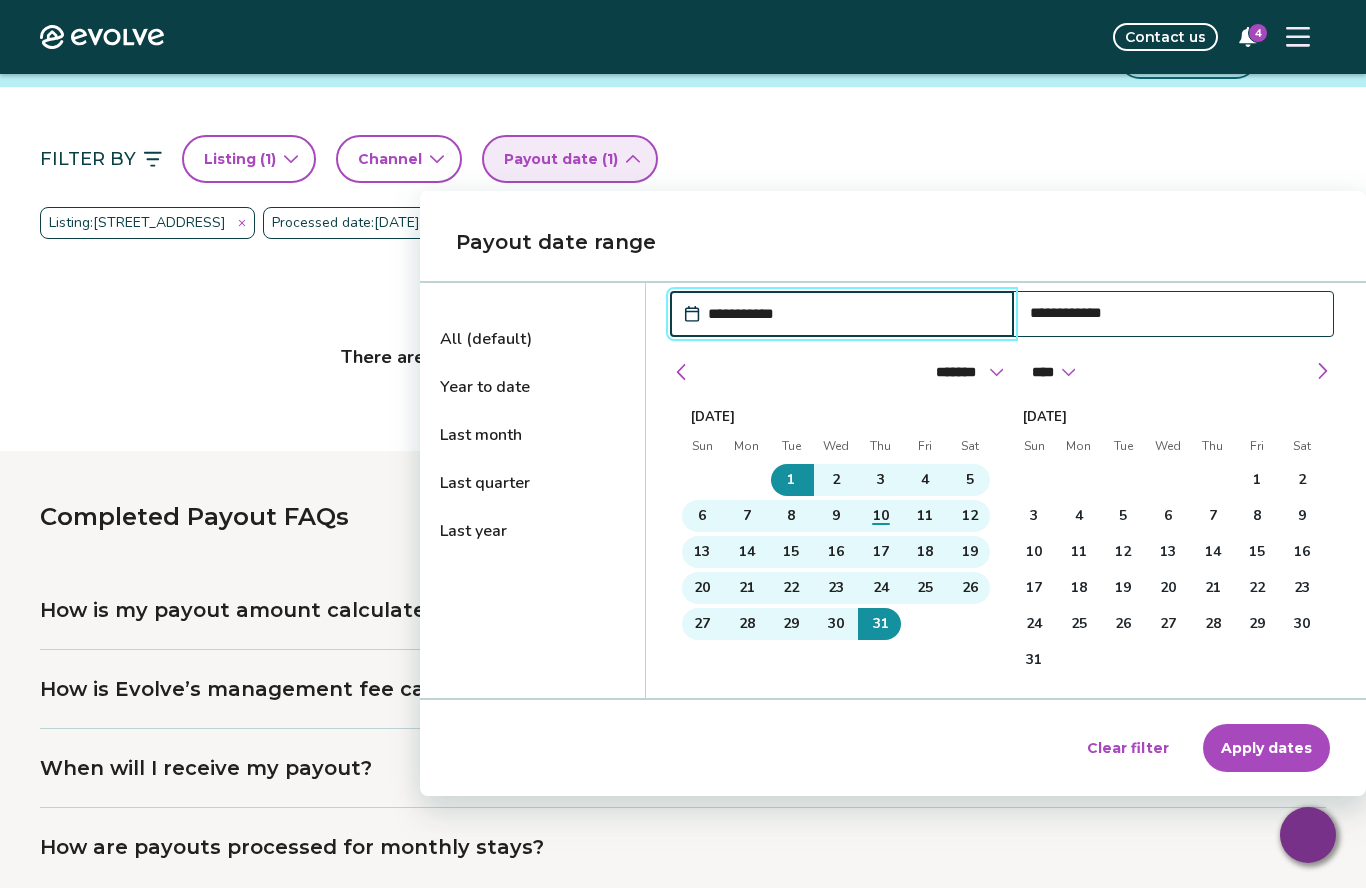 click on "Clear filter" at bounding box center [1128, 748] 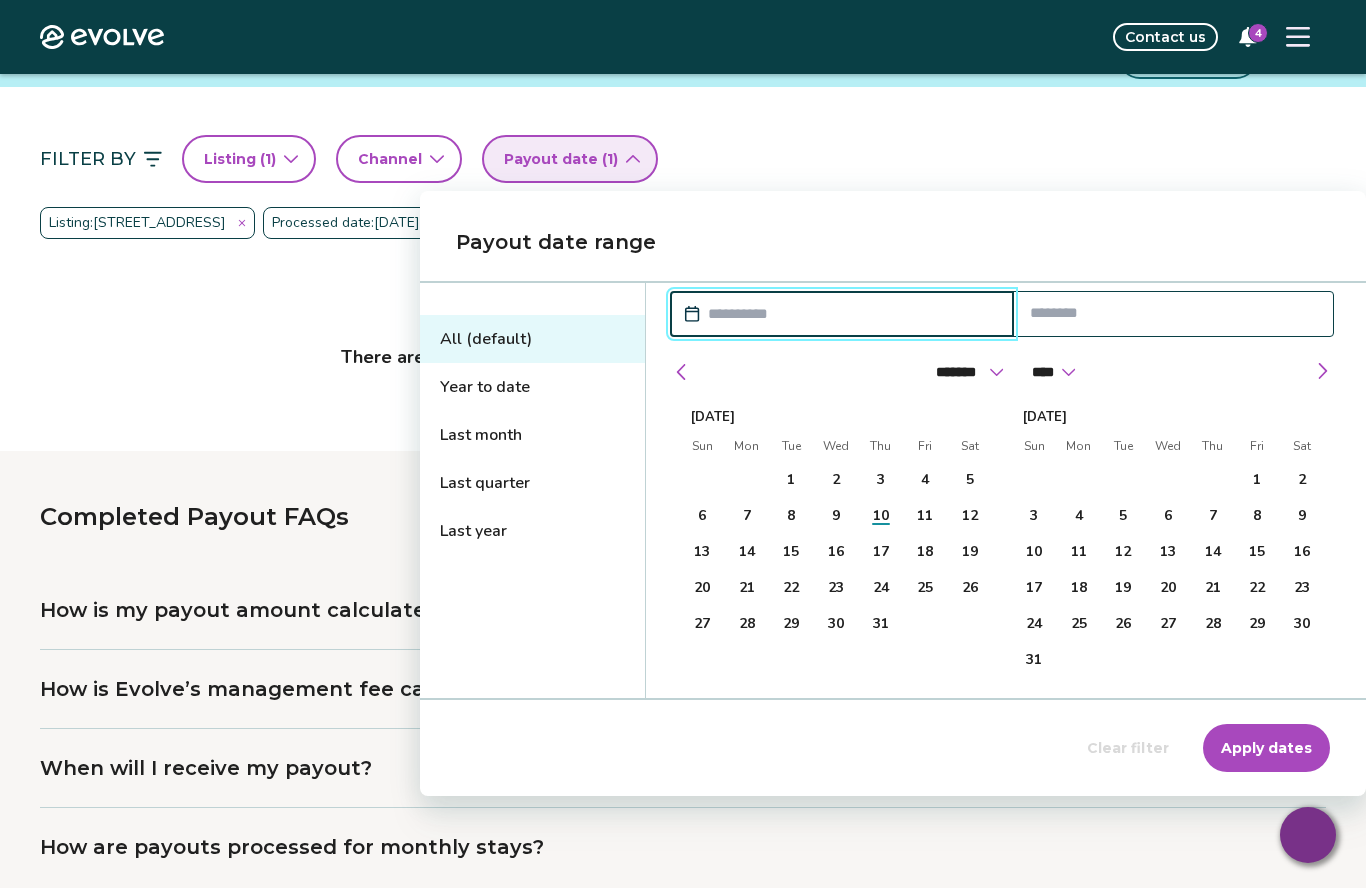 click on "Filter By  Listing ( 1 ) Channel Payout date (1)" at bounding box center [683, 159] 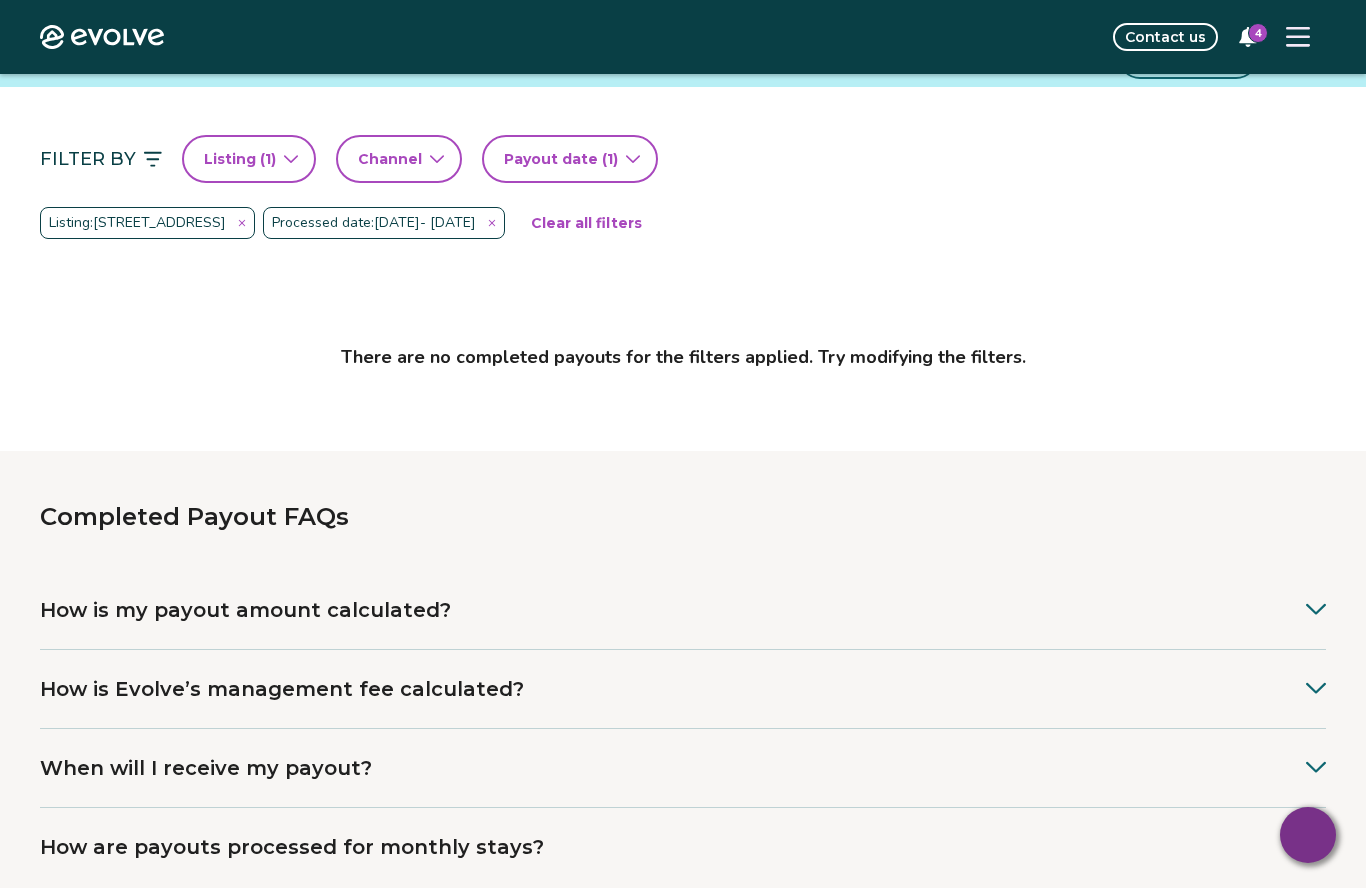 click on "(1)" at bounding box center (608, 159) 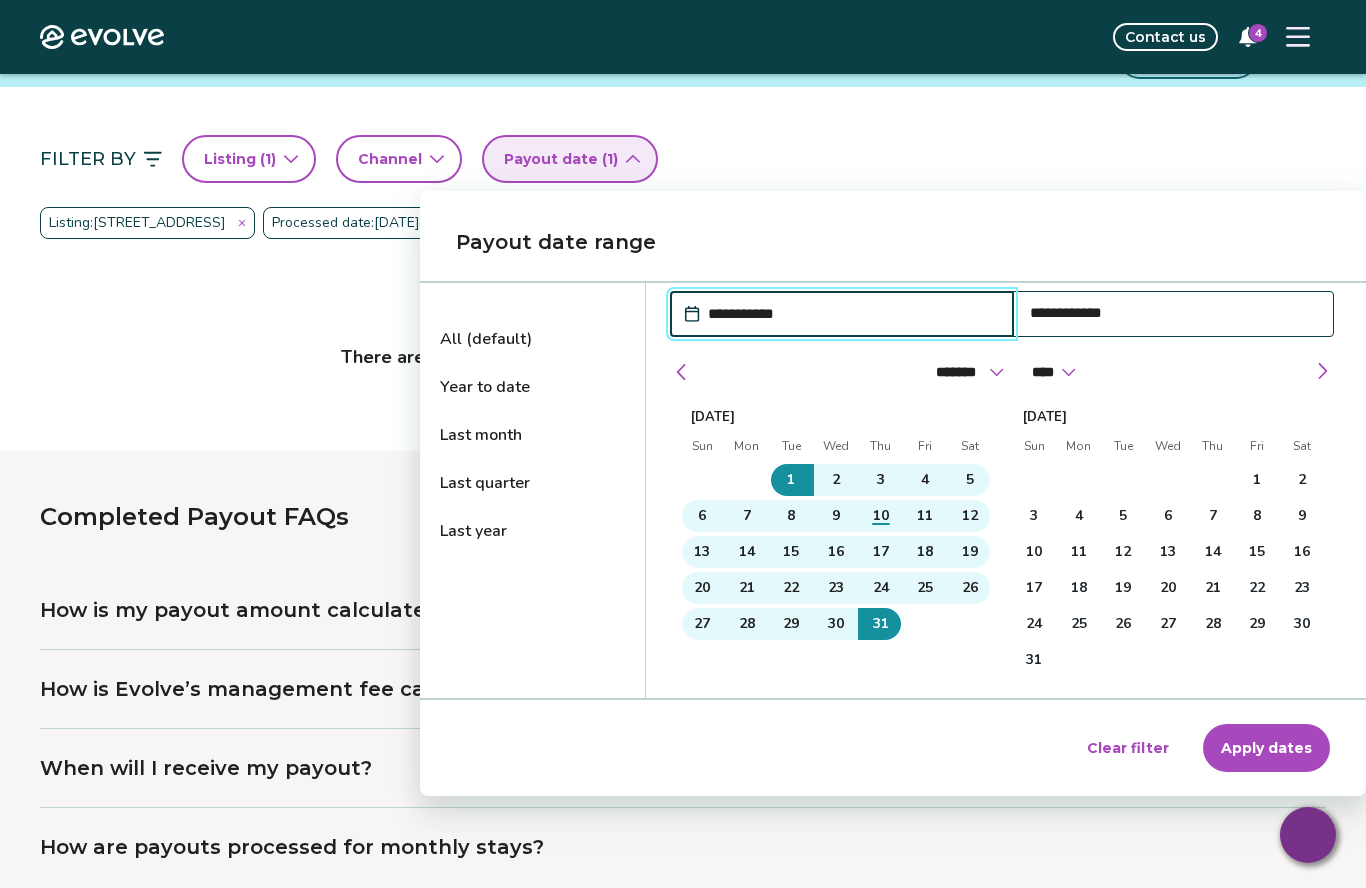 click on "There are no completed payouts for the filters applied. Try modifying the filters." at bounding box center [683, 317] 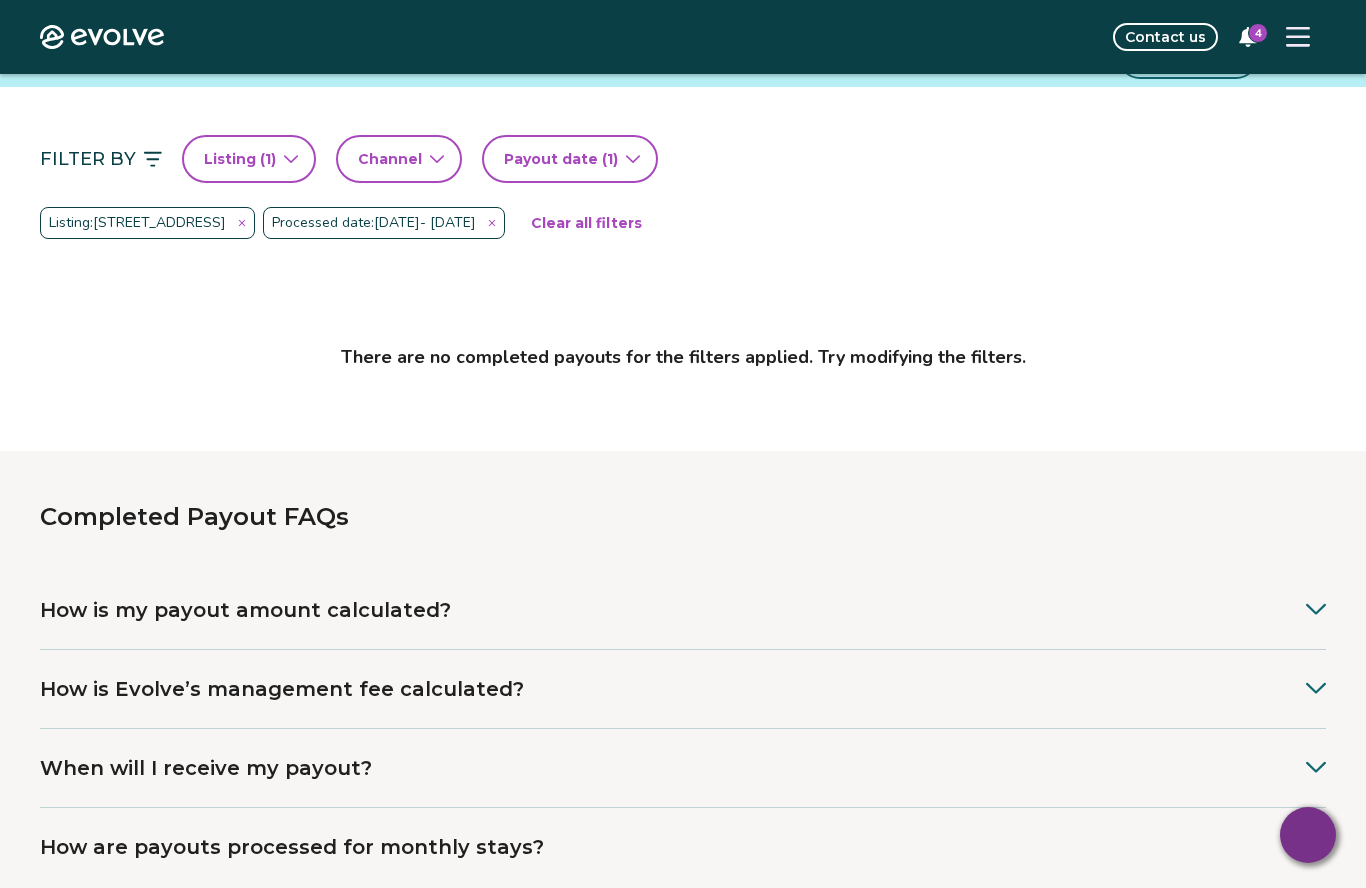 click on "Payout date (1)" at bounding box center (570, 159) 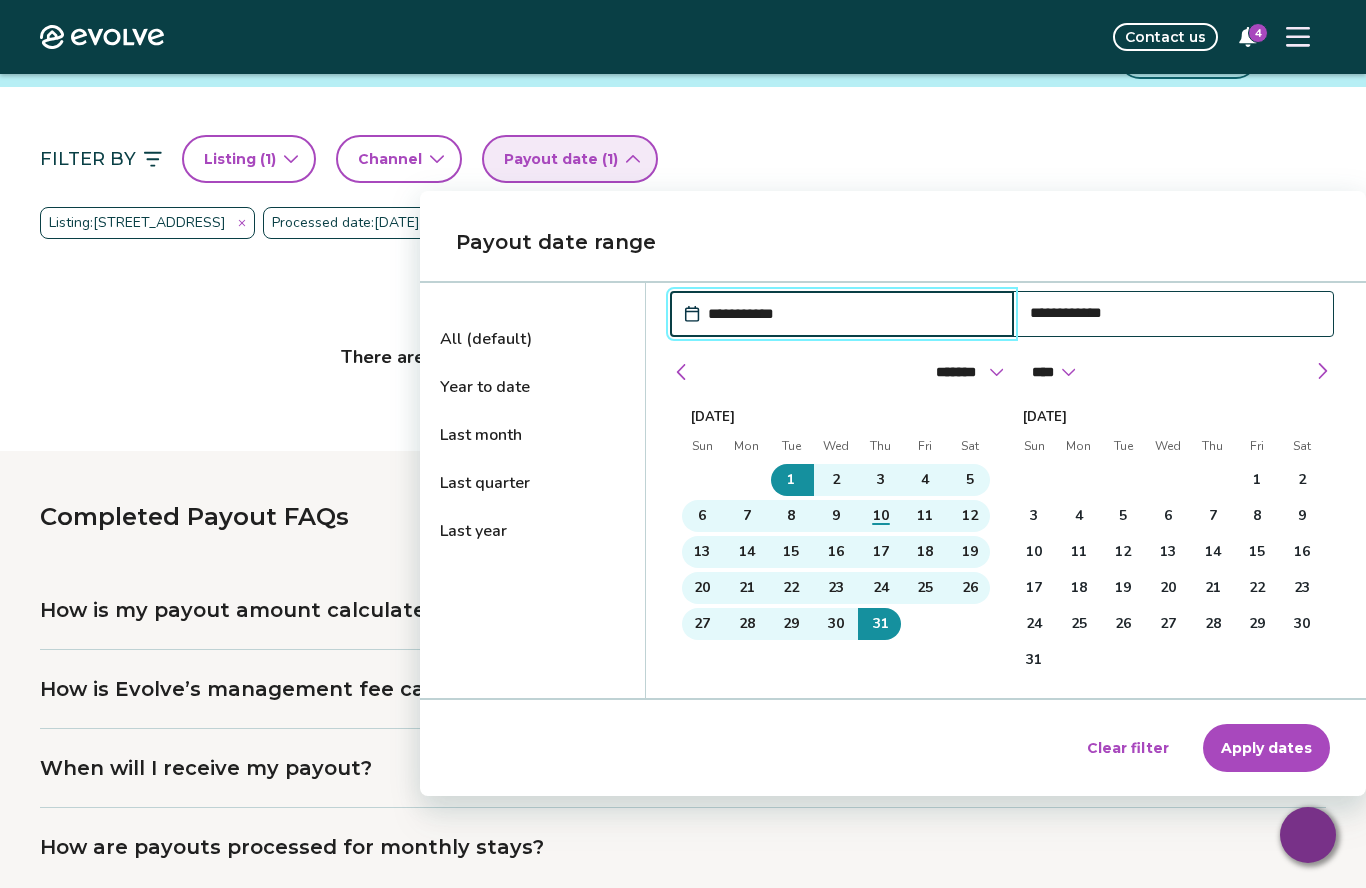 click on "All (default)" at bounding box center (532, 339) 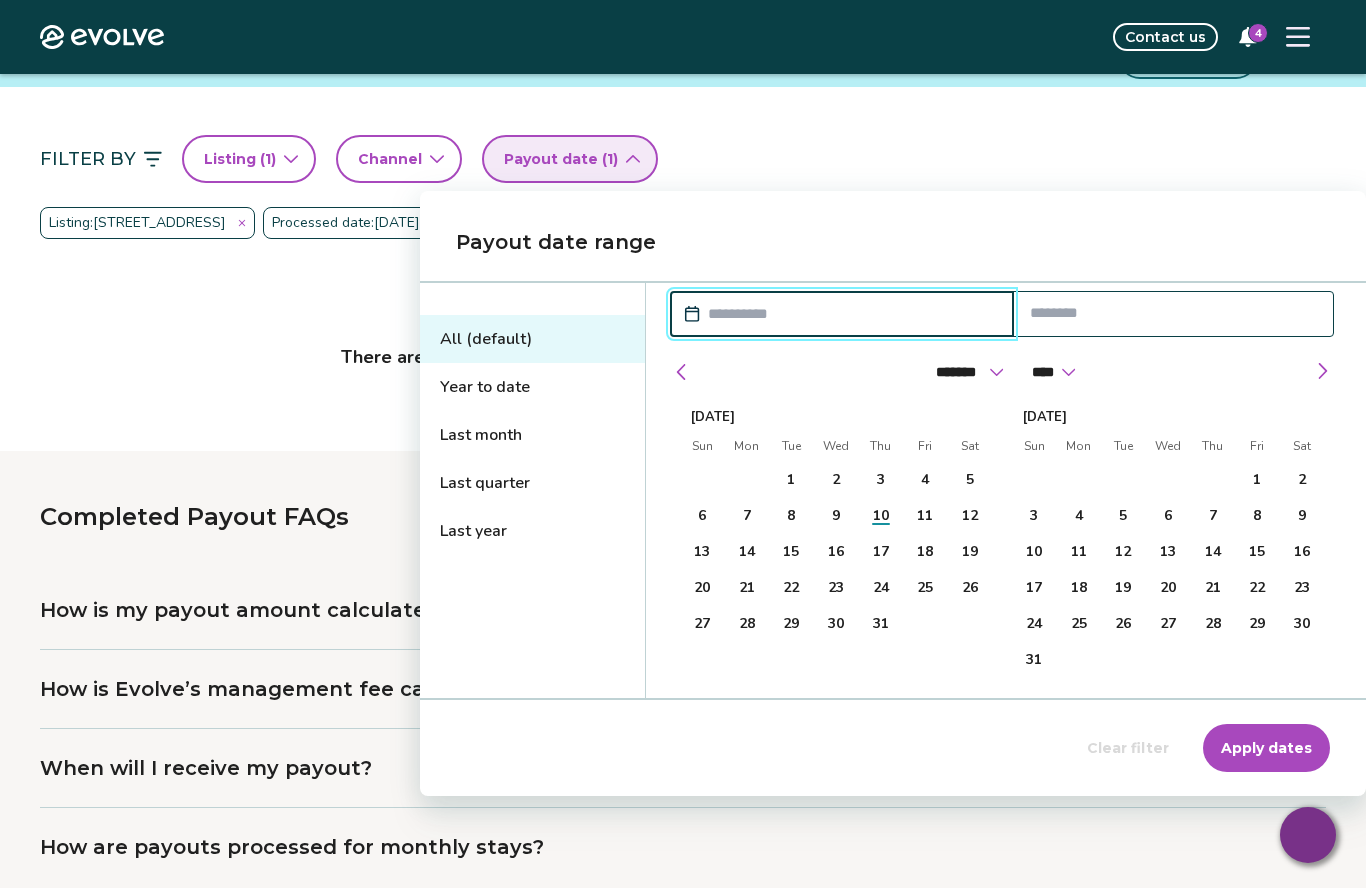 type 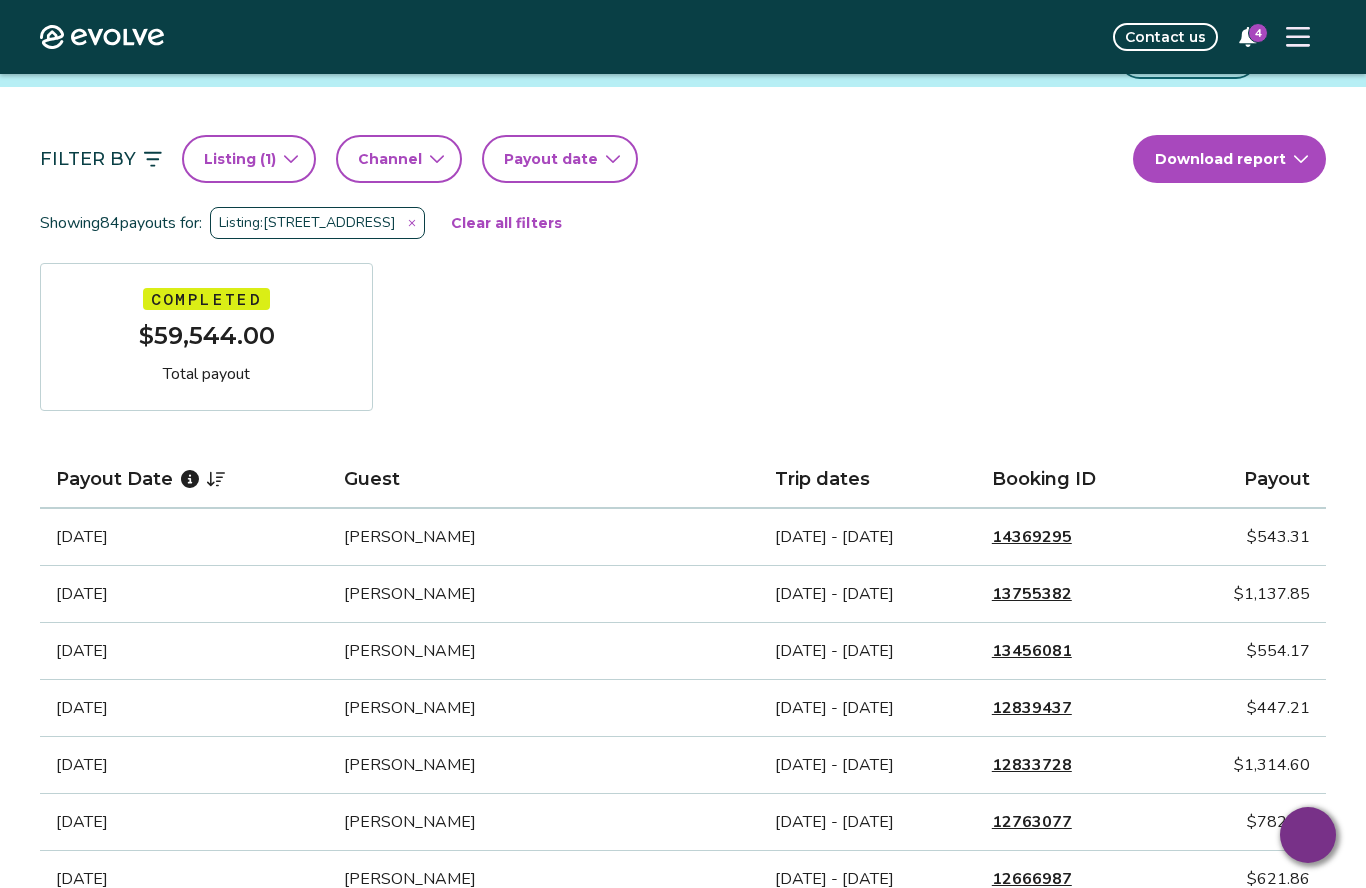 click 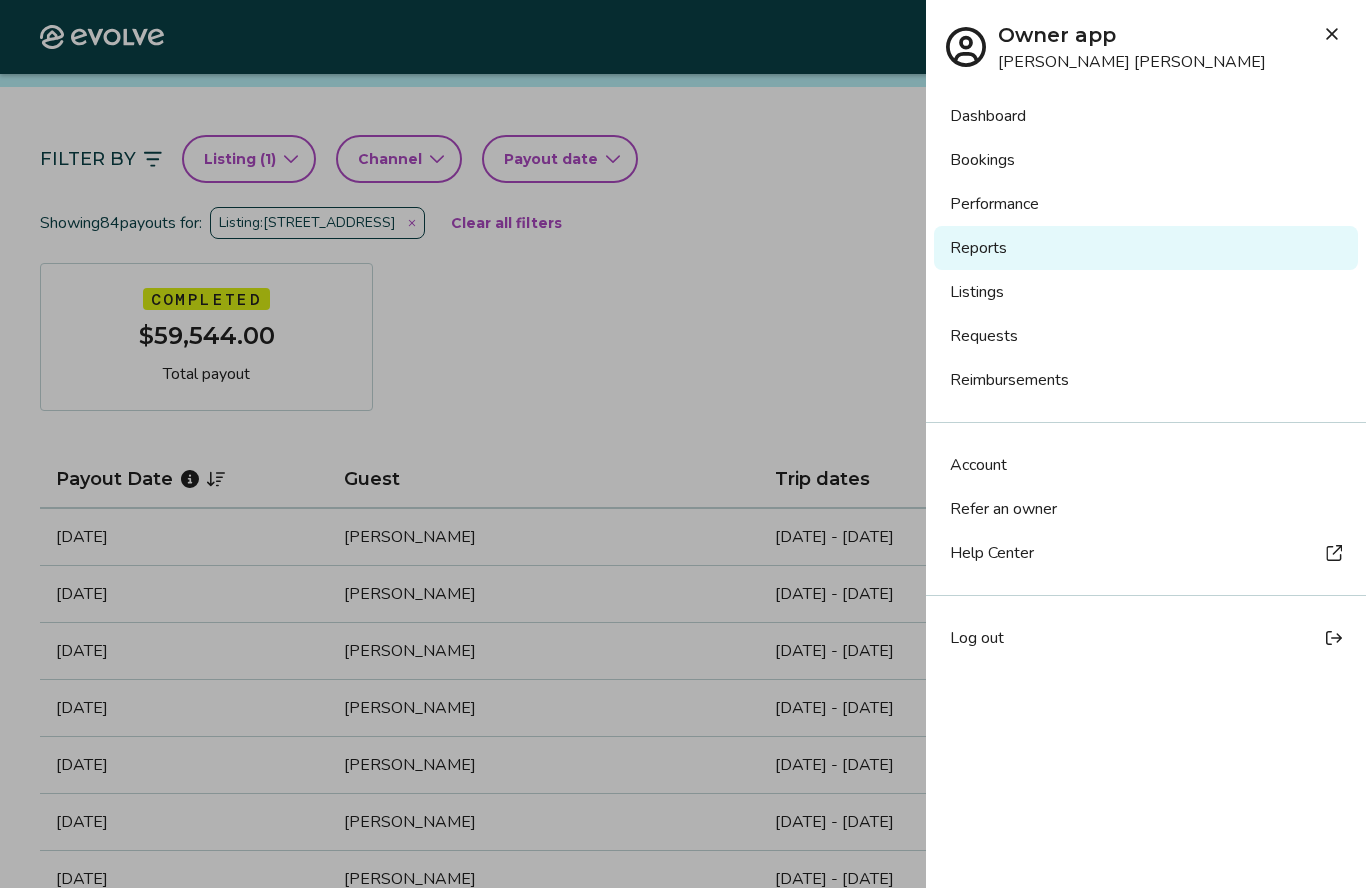 click on "Bookings" at bounding box center [1146, 160] 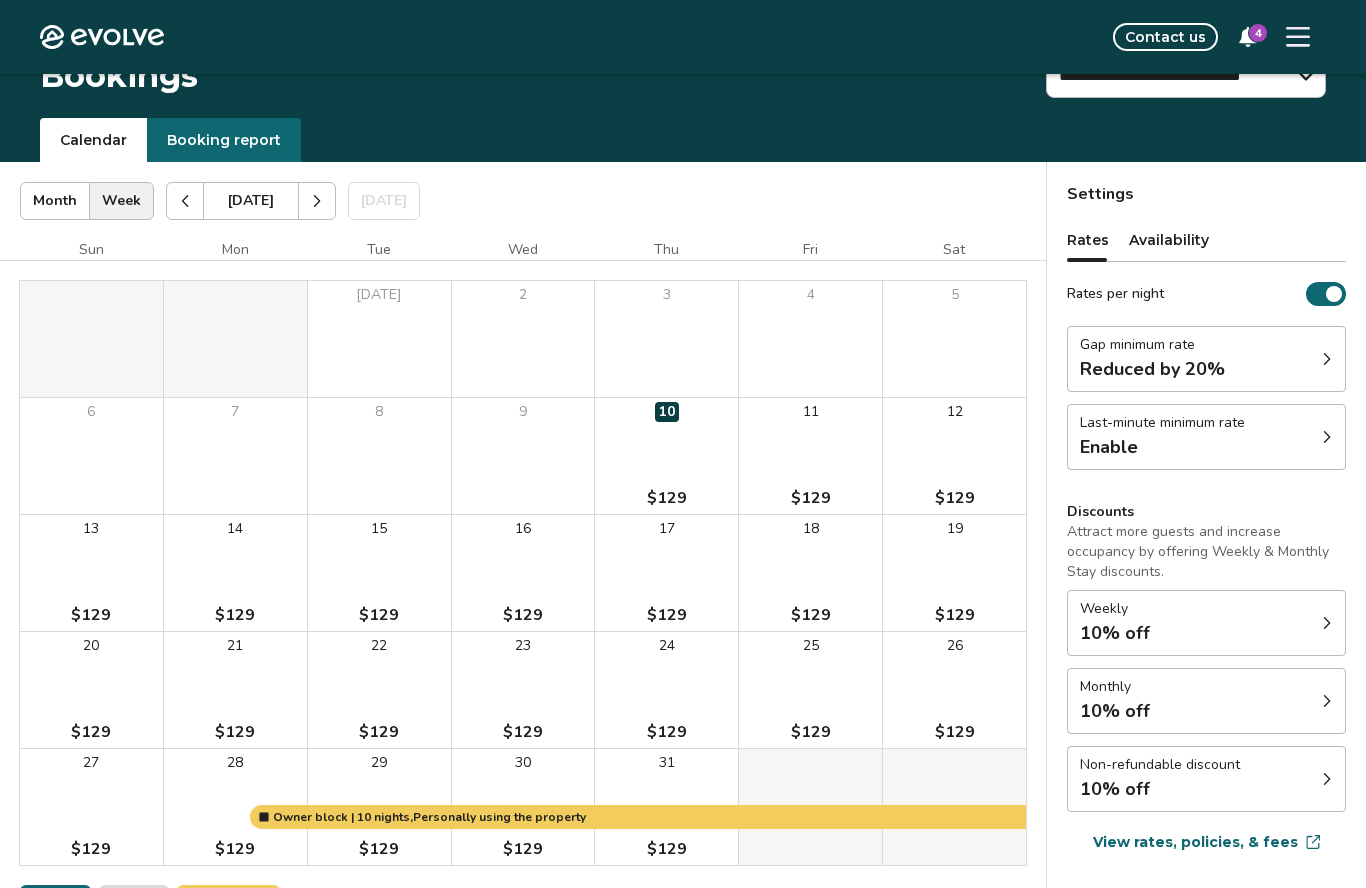 scroll, scrollTop: 0, scrollLeft: 0, axis: both 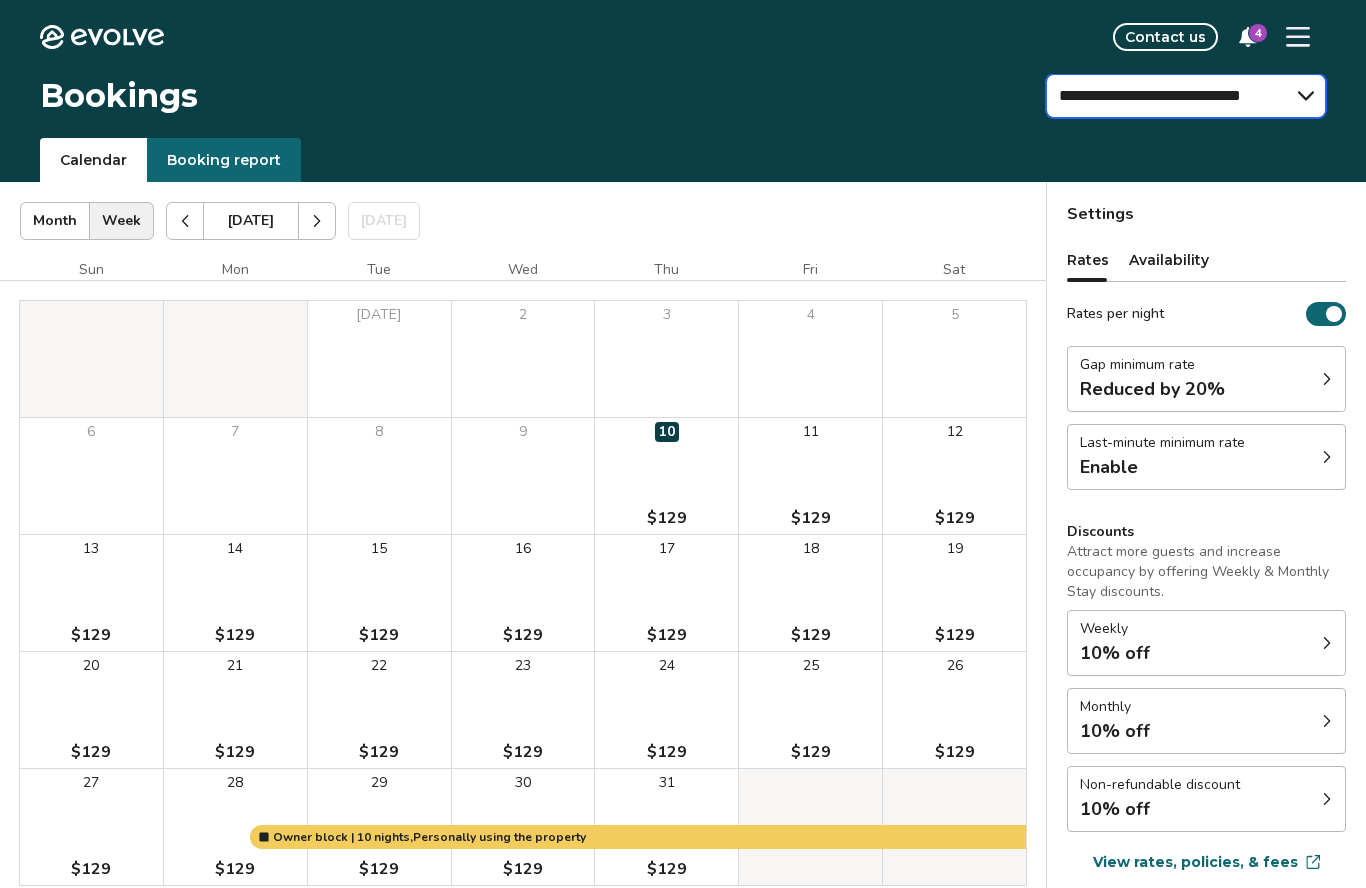 click on "**********" at bounding box center (1186, 96) 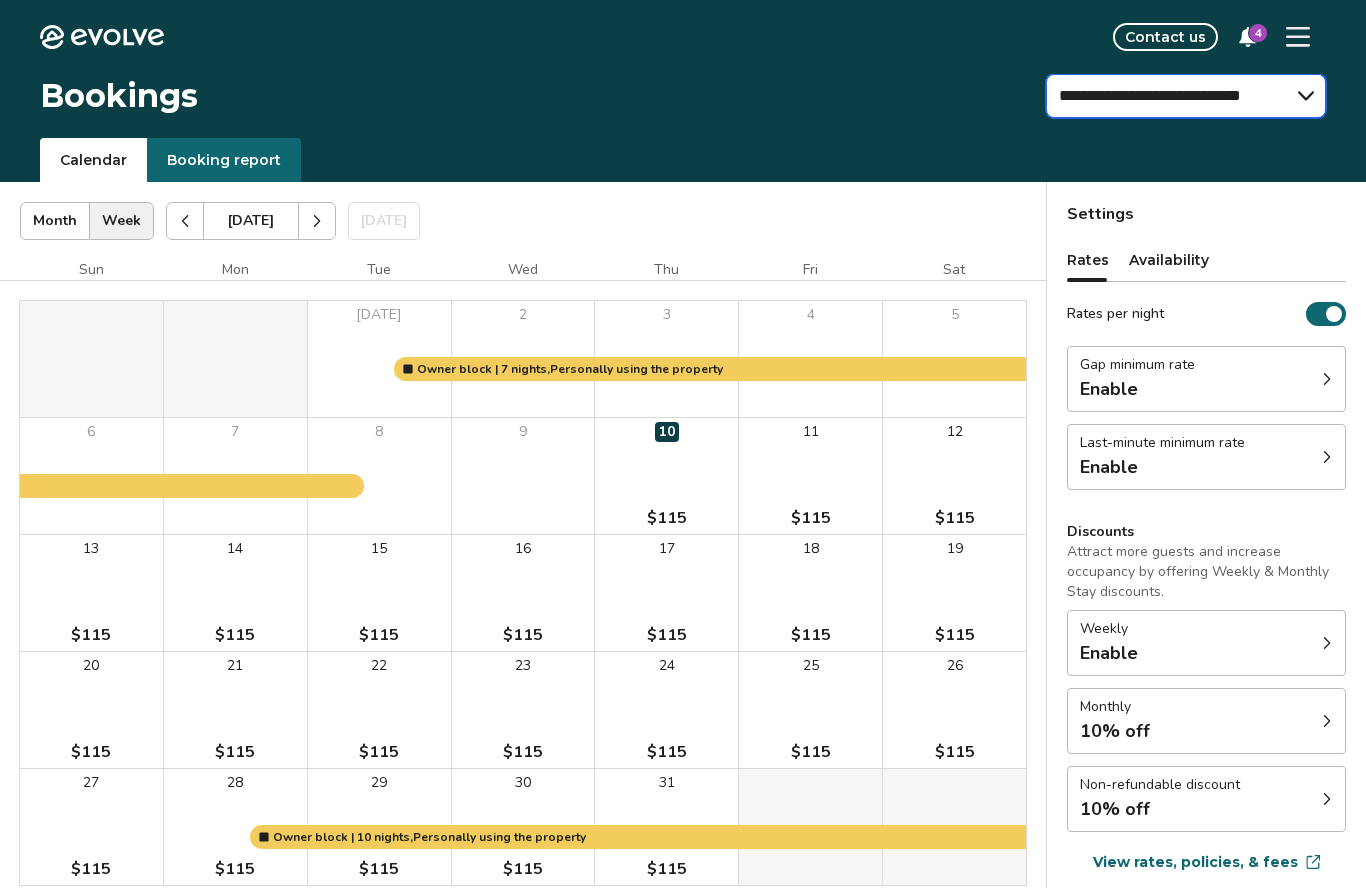 click on "**********" at bounding box center (1186, 96) 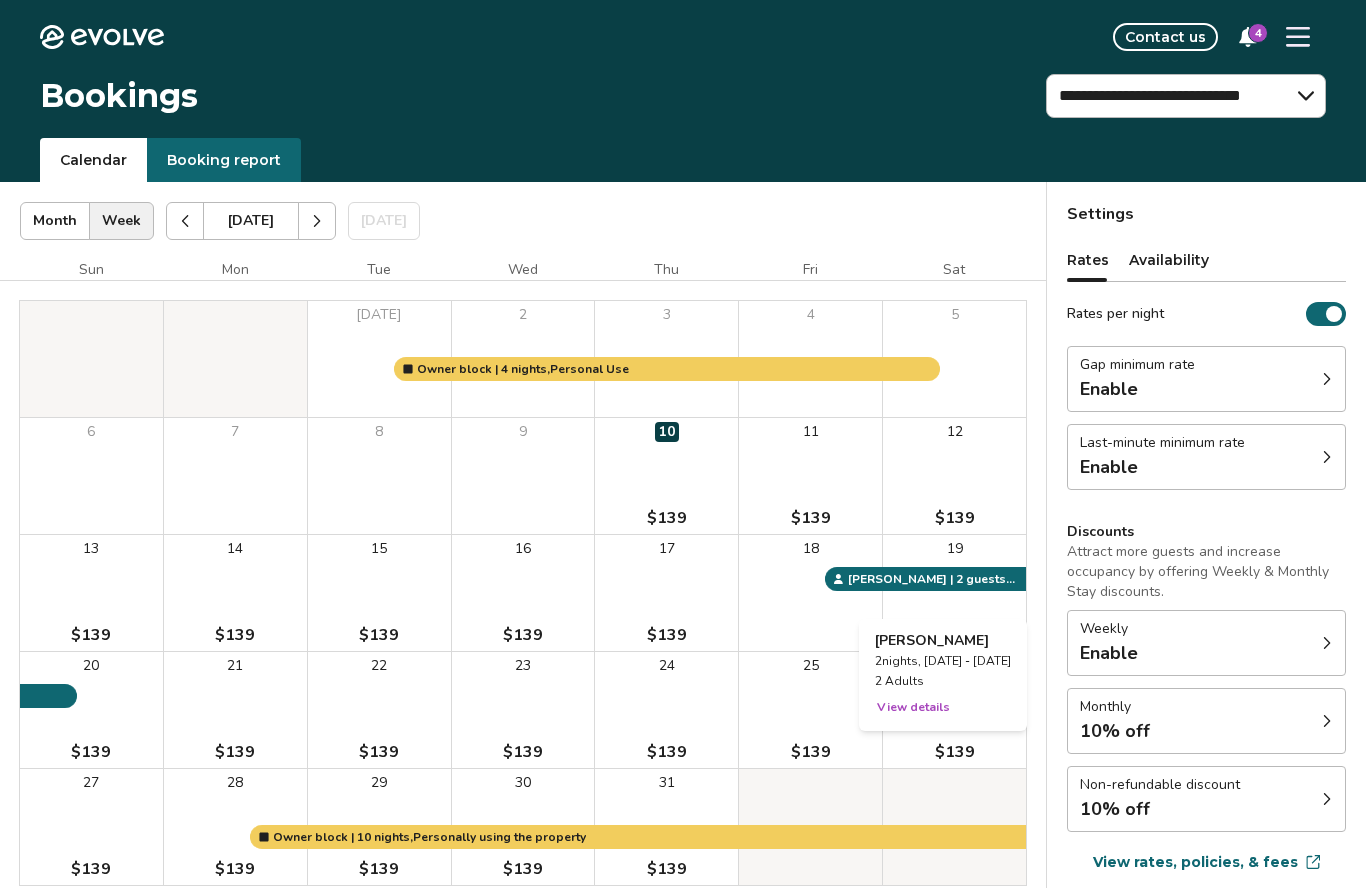 click on "View details" at bounding box center [913, 707] 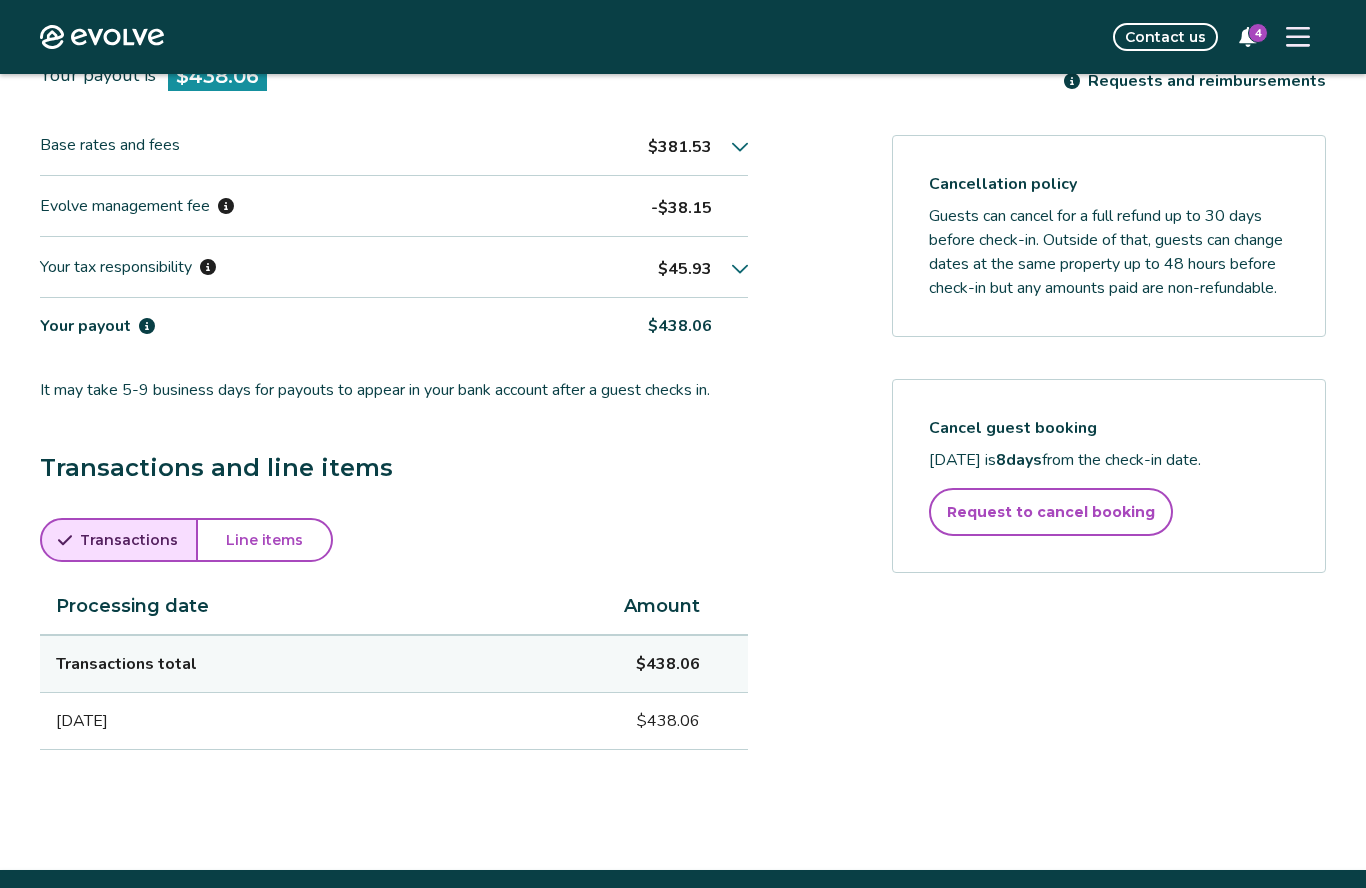 scroll, scrollTop: 530, scrollLeft: 0, axis: vertical 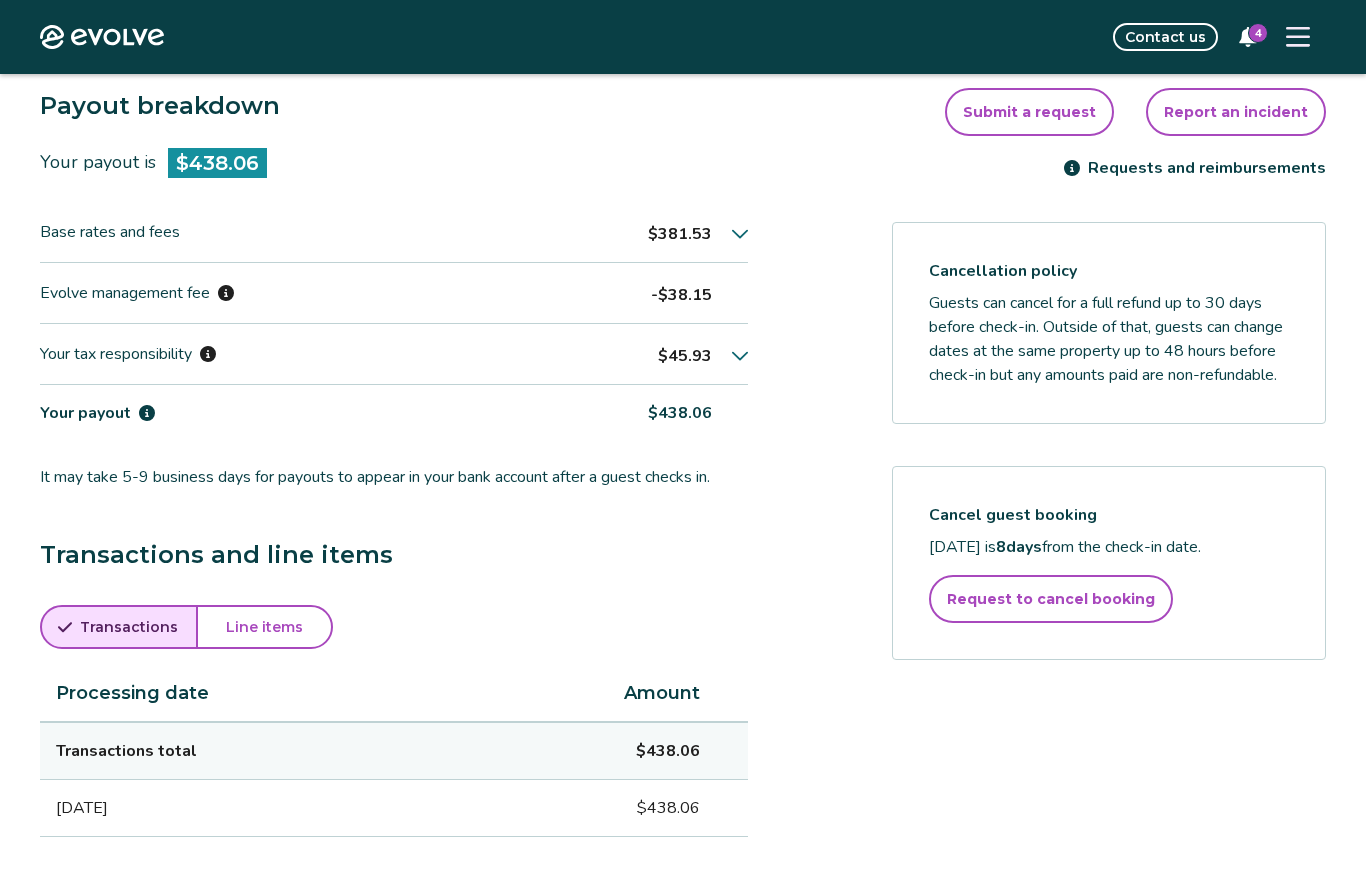 click 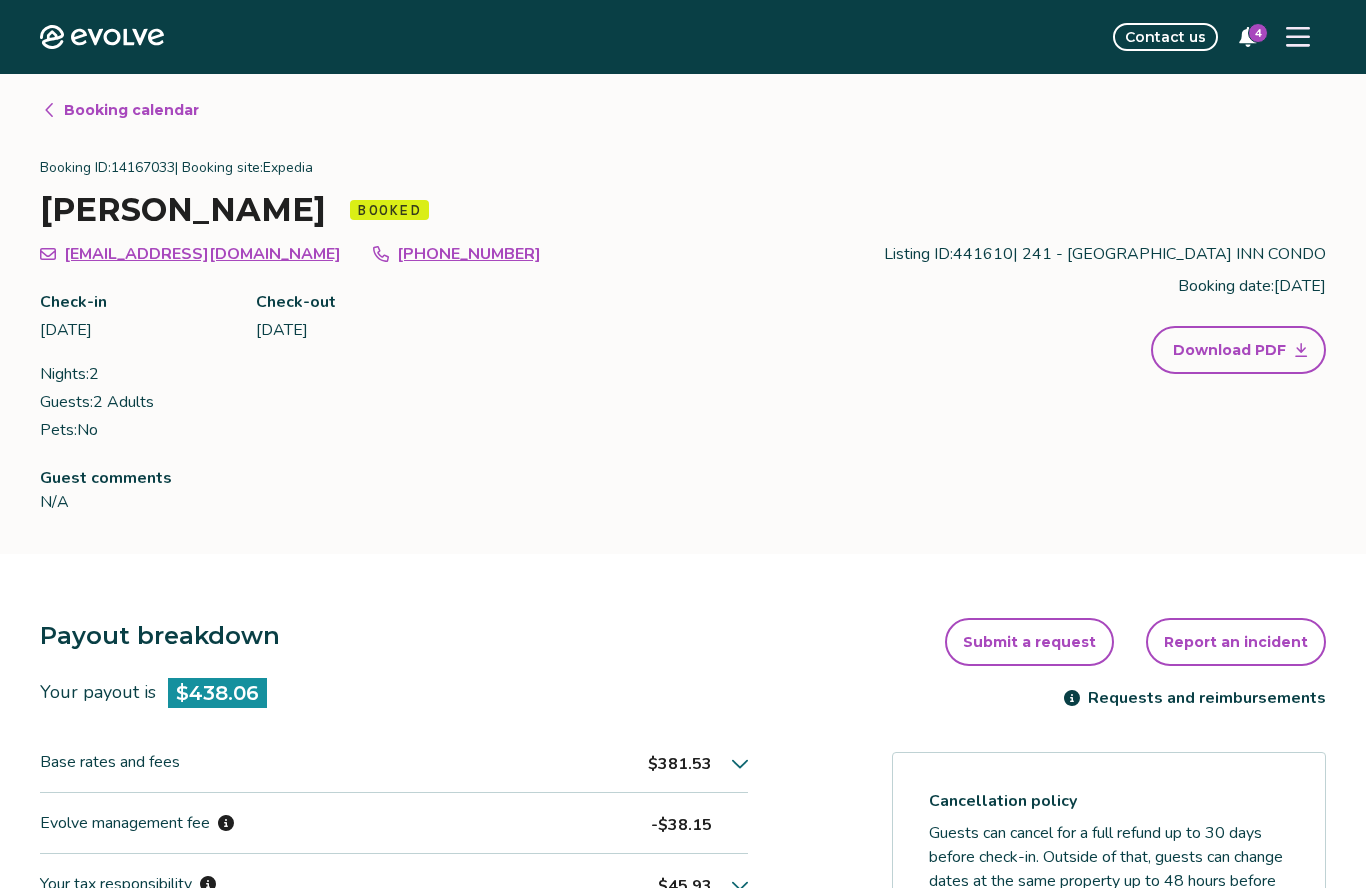 scroll, scrollTop: 0, scrollLeft: 0, axis: both 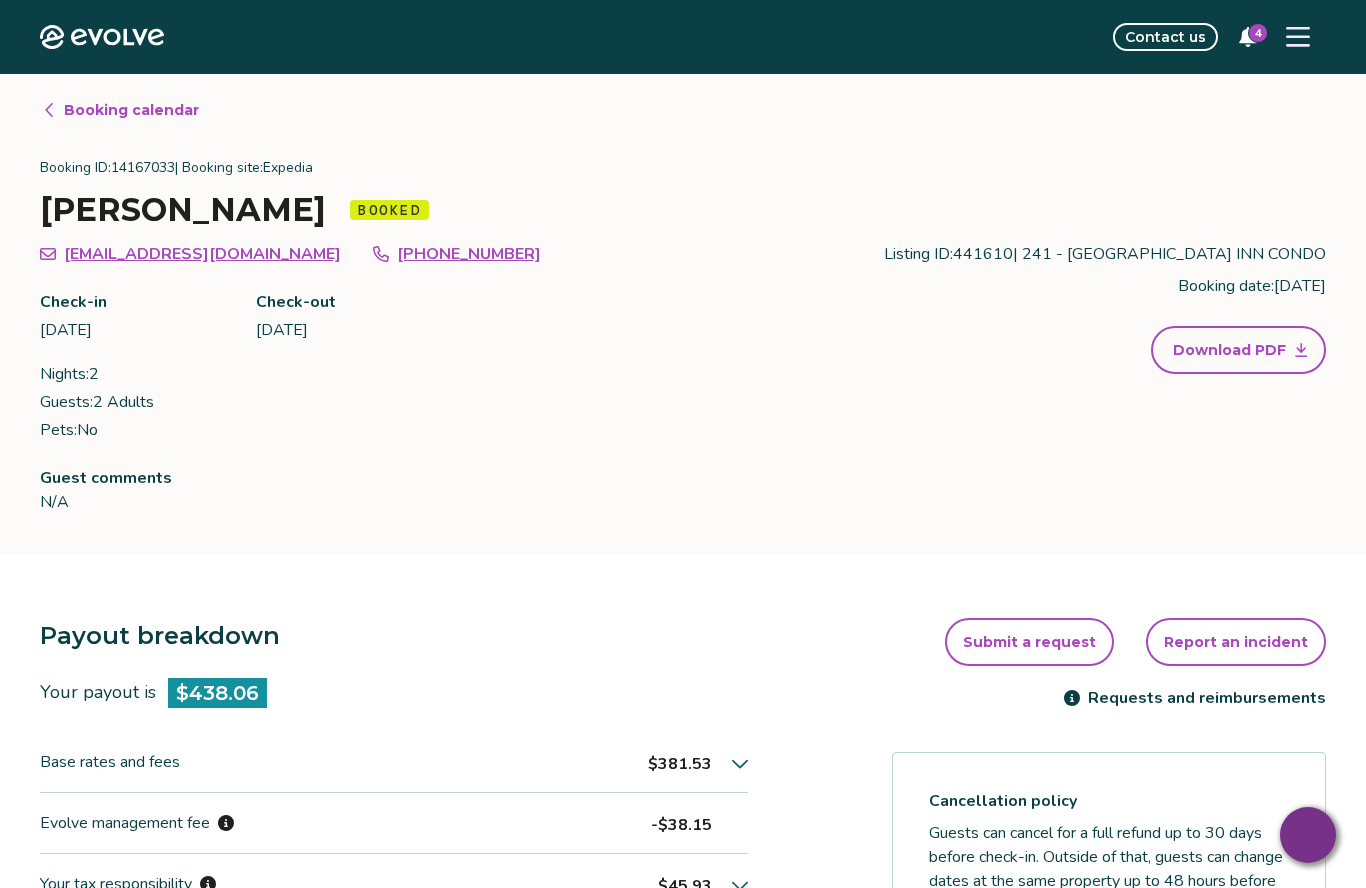 click 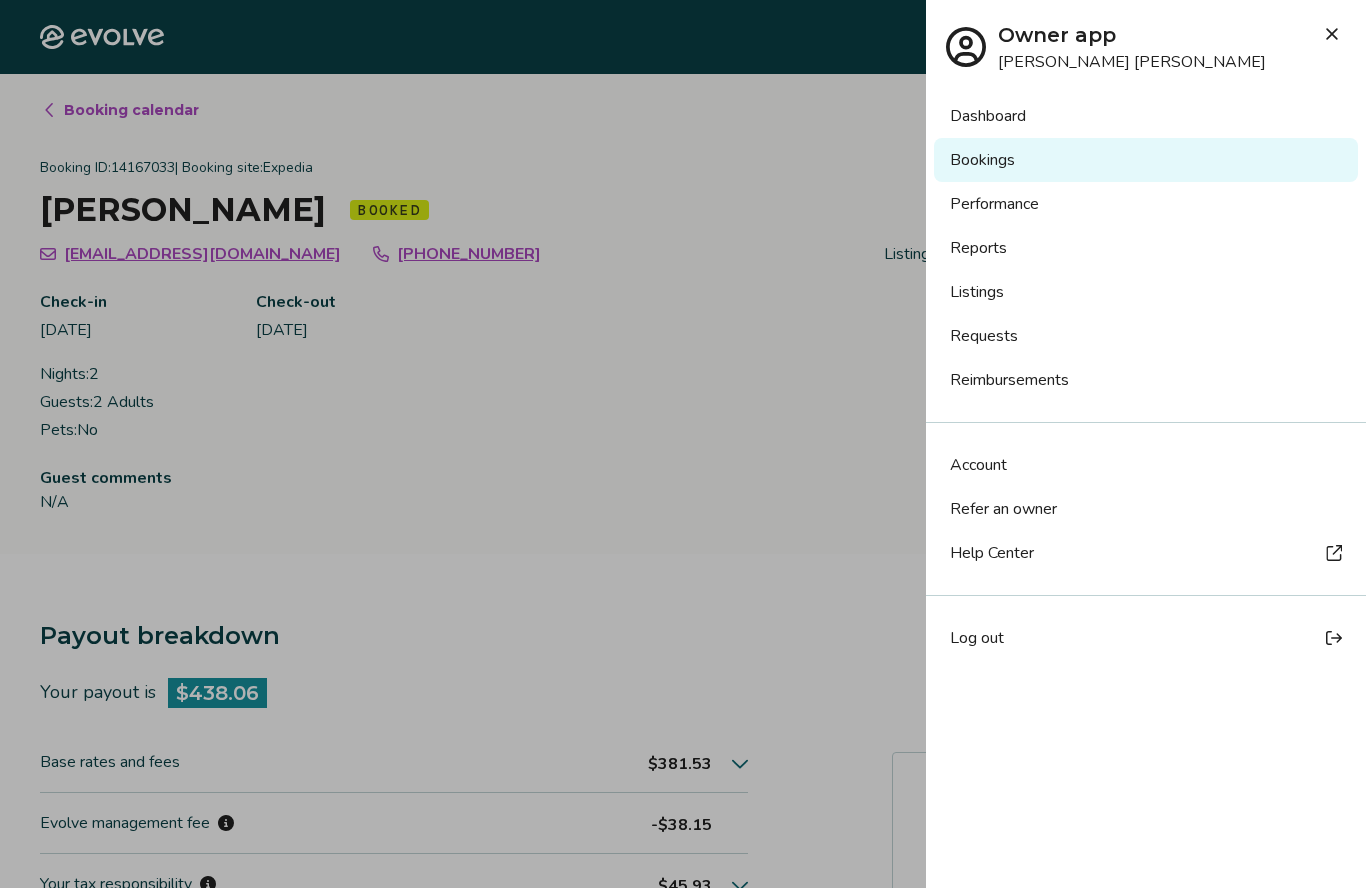 click on "Listings" at bounding box center [1146, 292] 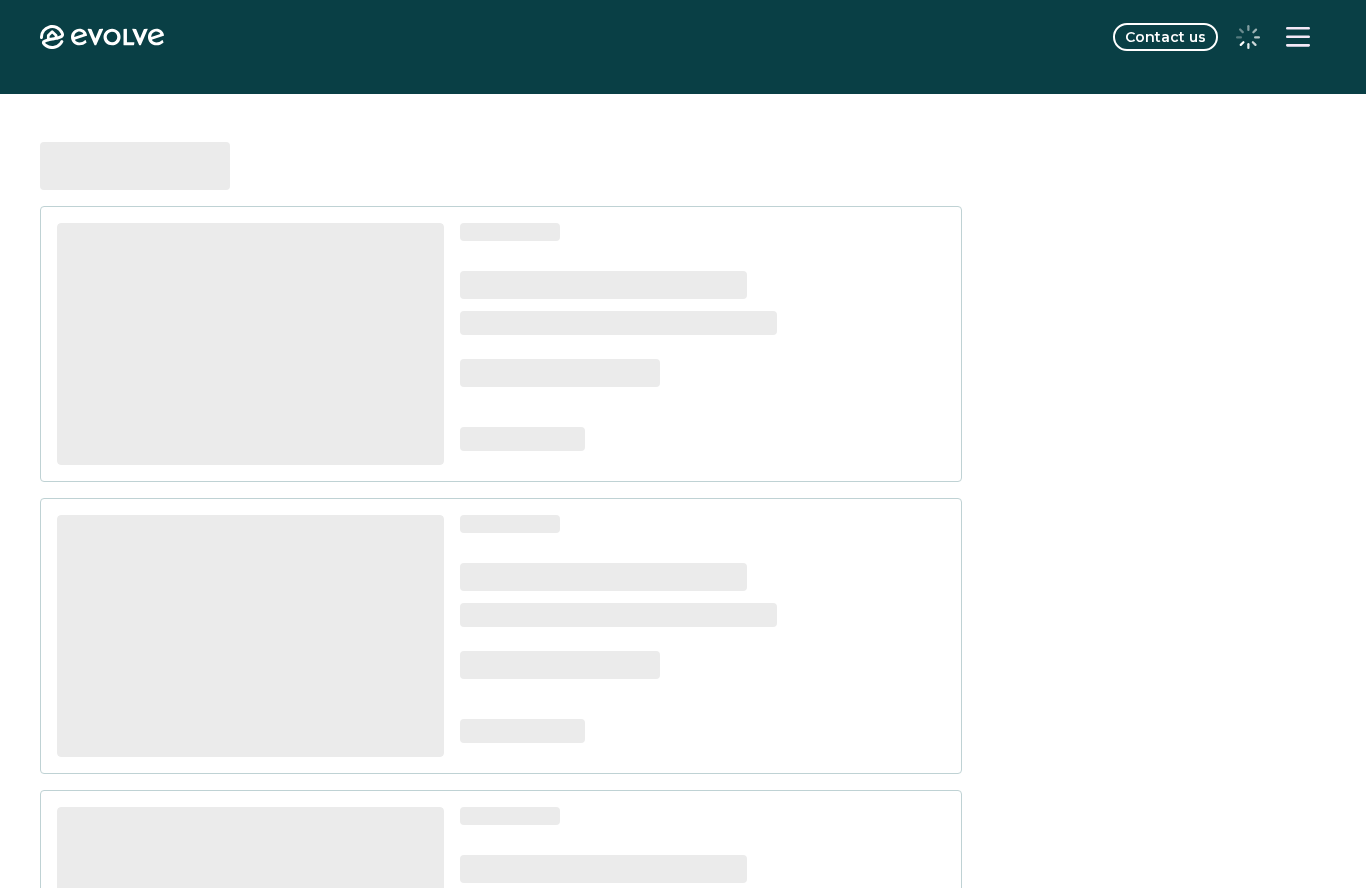 scroll, scrollTop: 0, scrollLeft: 0, axis: both 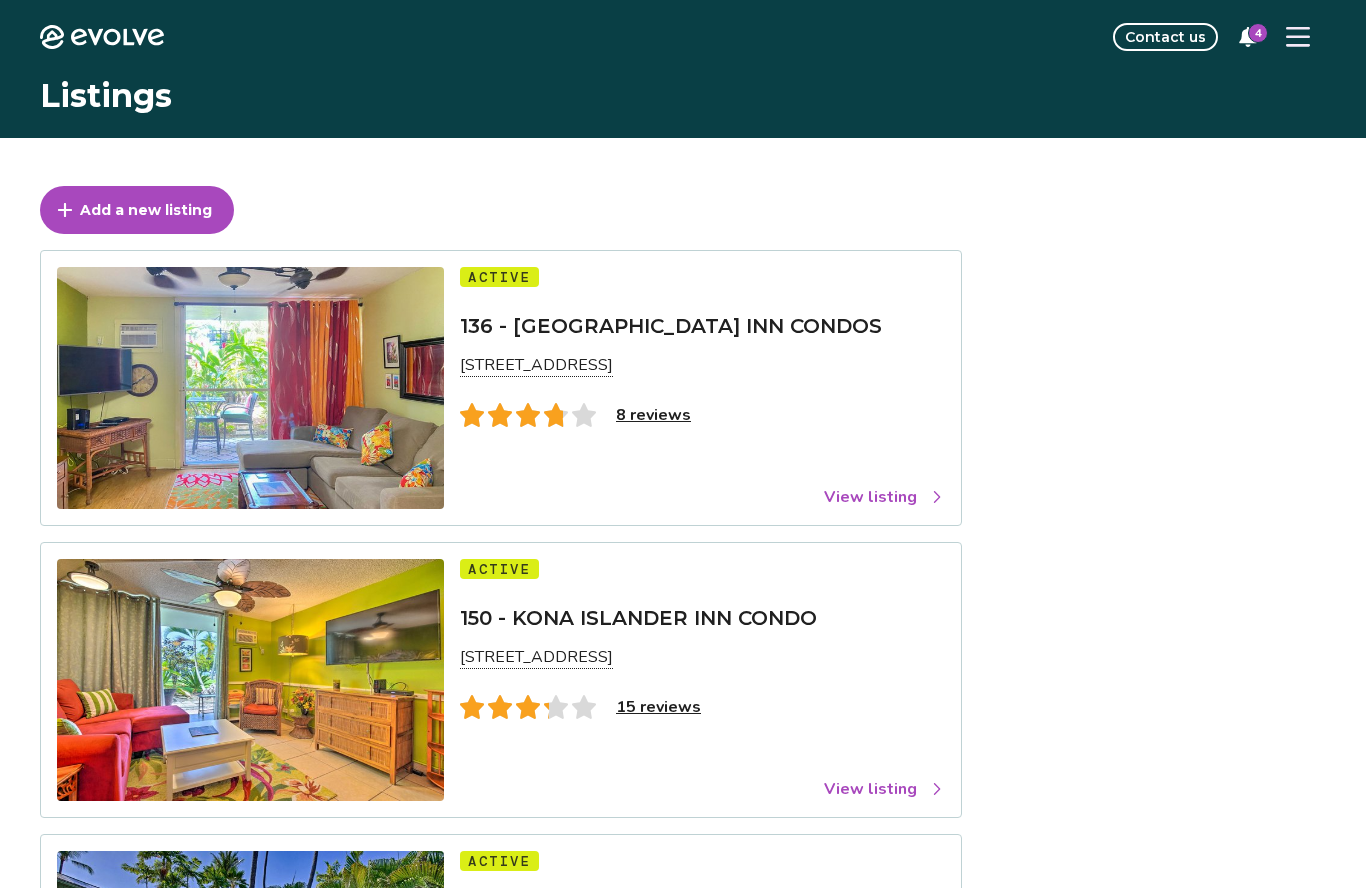 click on "View listing" at bounding box center [884, 497] 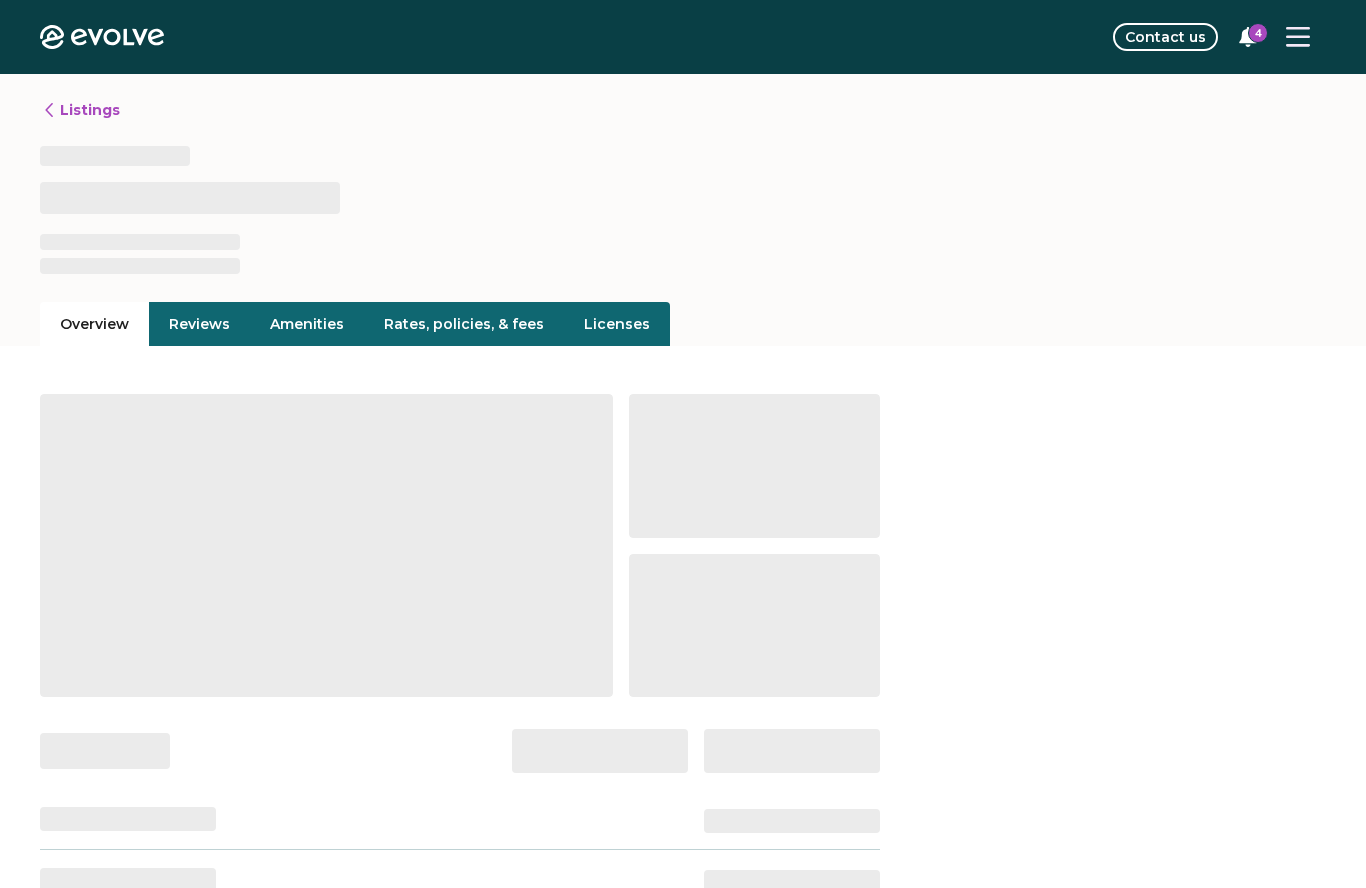 click on "Rates, policies, & fees" at bounding box center [464, 324] 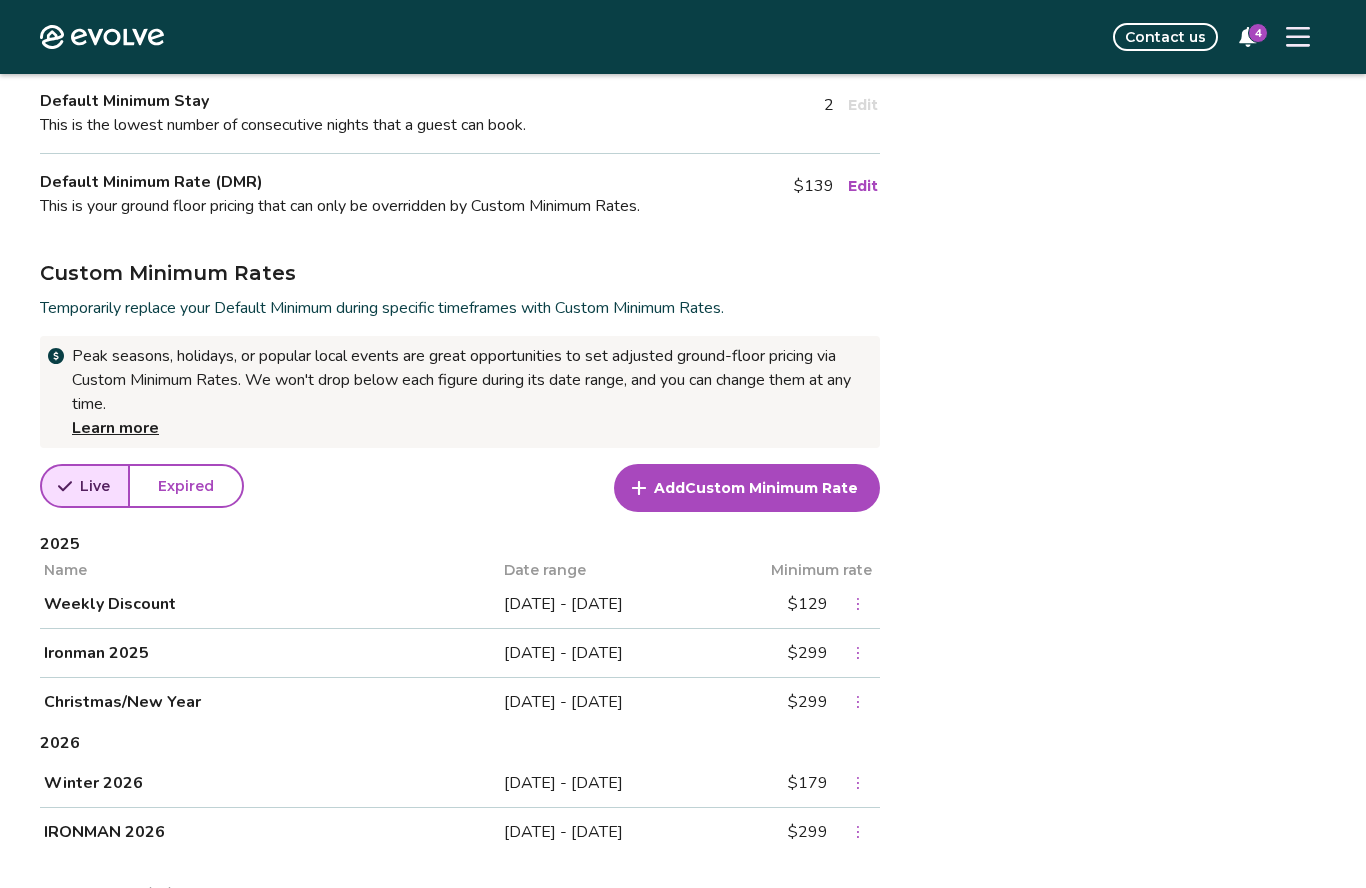 scroll, scrollTop: 489, scrollLeft: 0, axis: vertical 